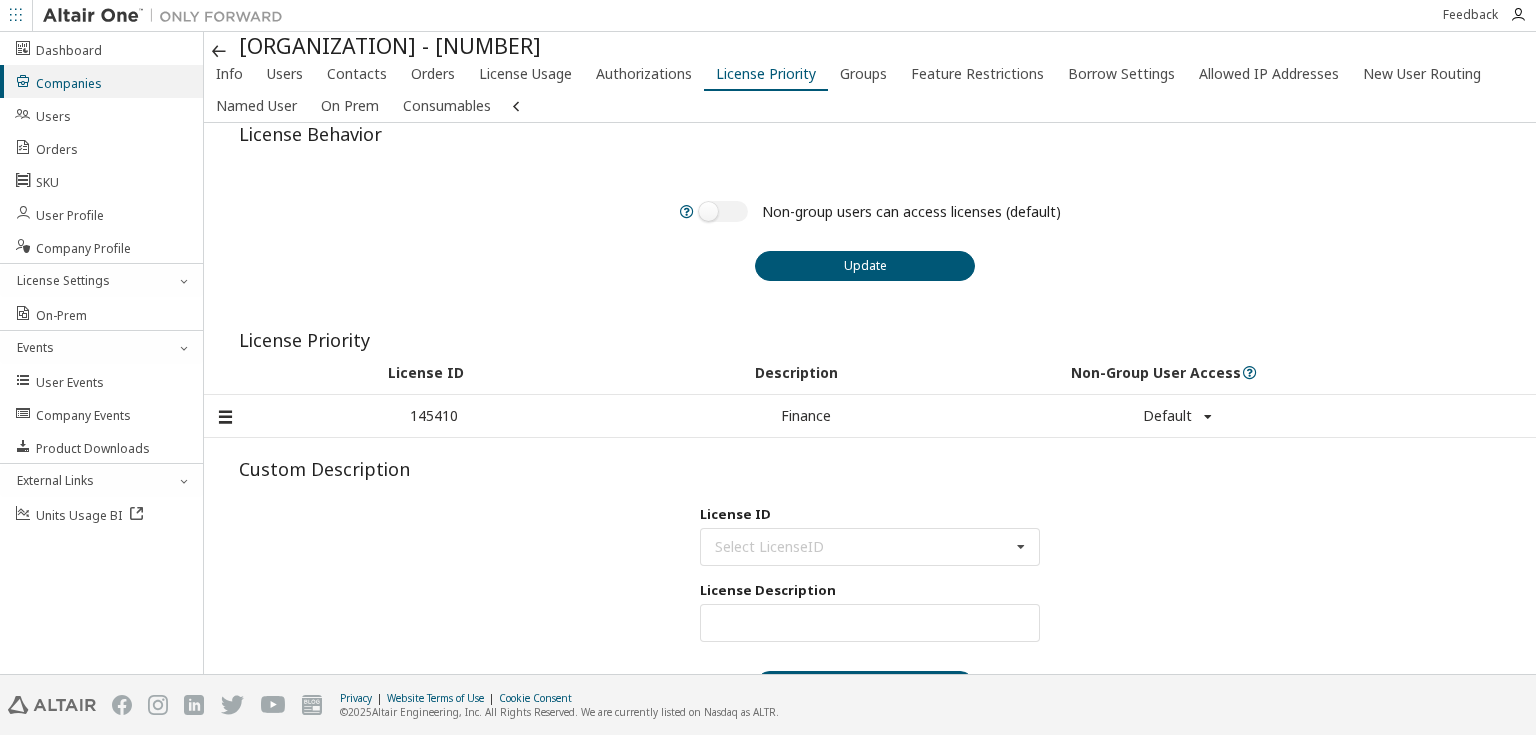 scroll, scrollTop: 0, scrollLeft: 0, axis: both 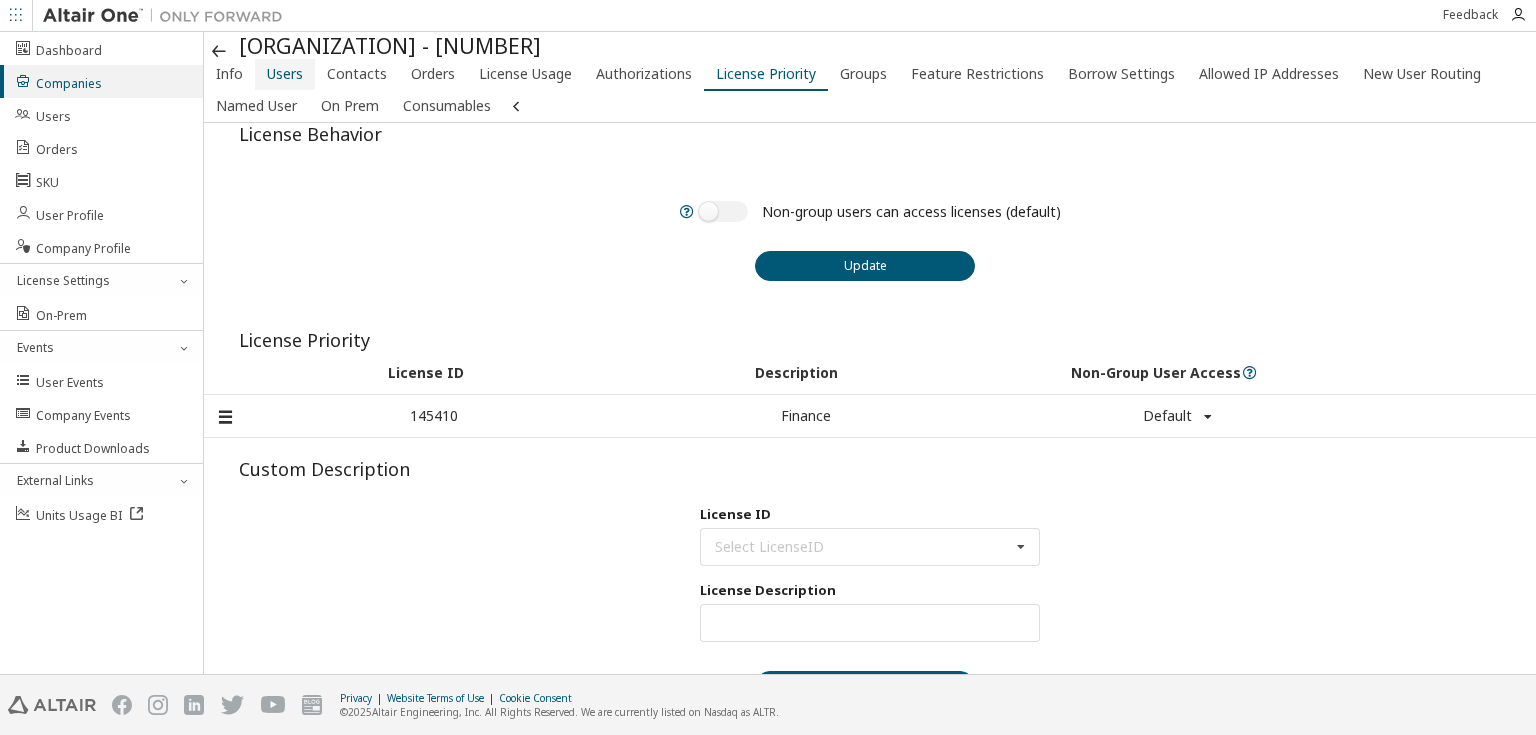 click on "Users" at bounding box center [285, 74] 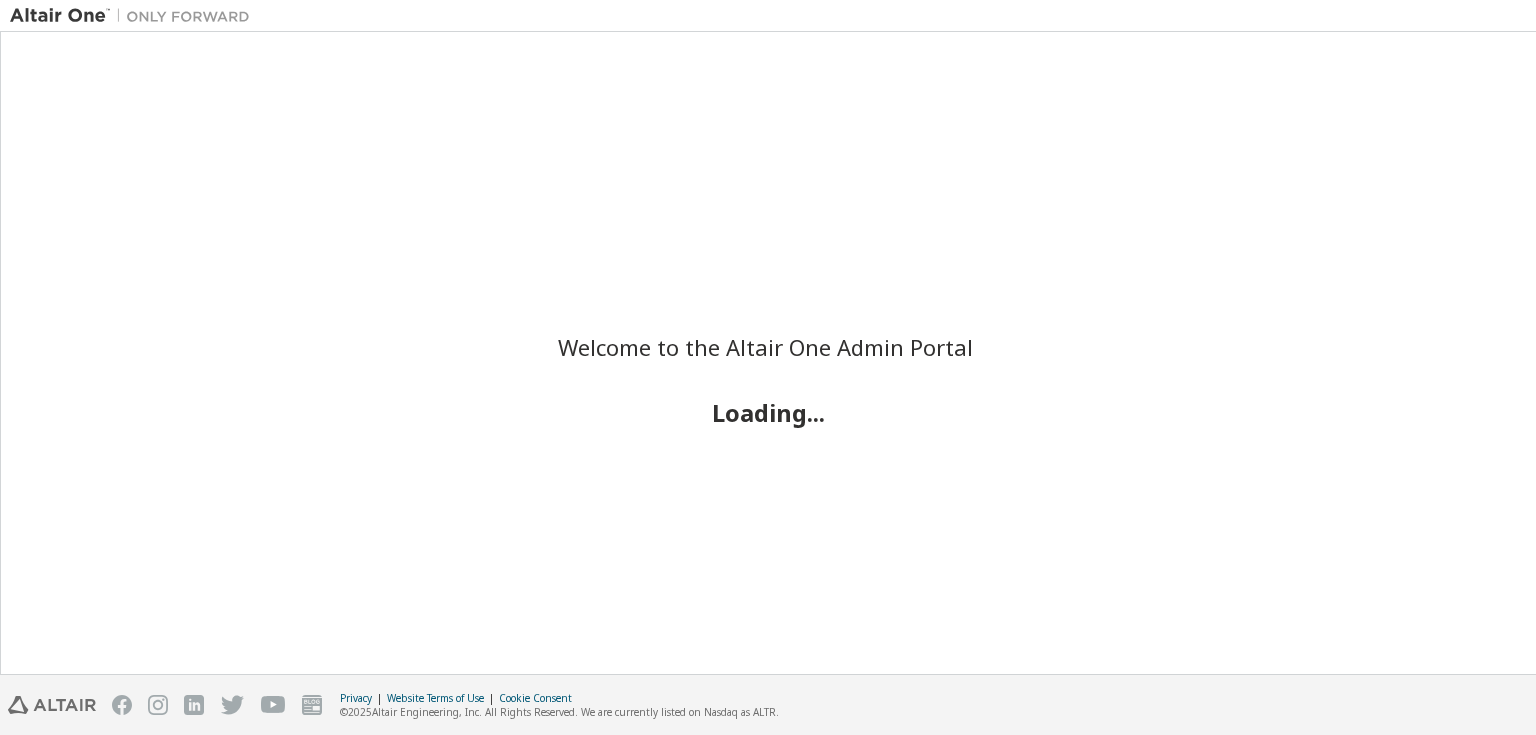 scroll, scrollTop: 0, scrollLeft: 0, axis: both 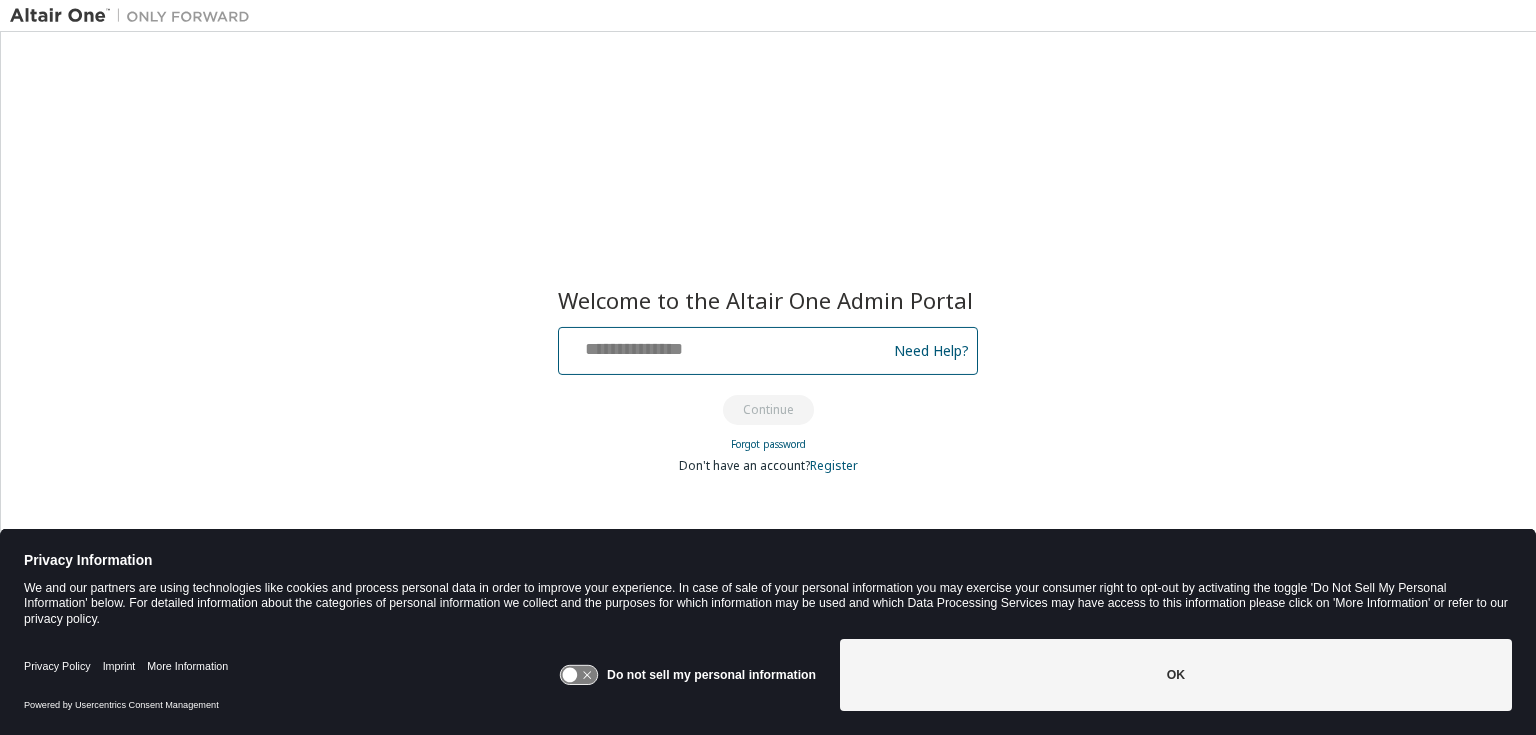 click at bounding box center [725, 346] 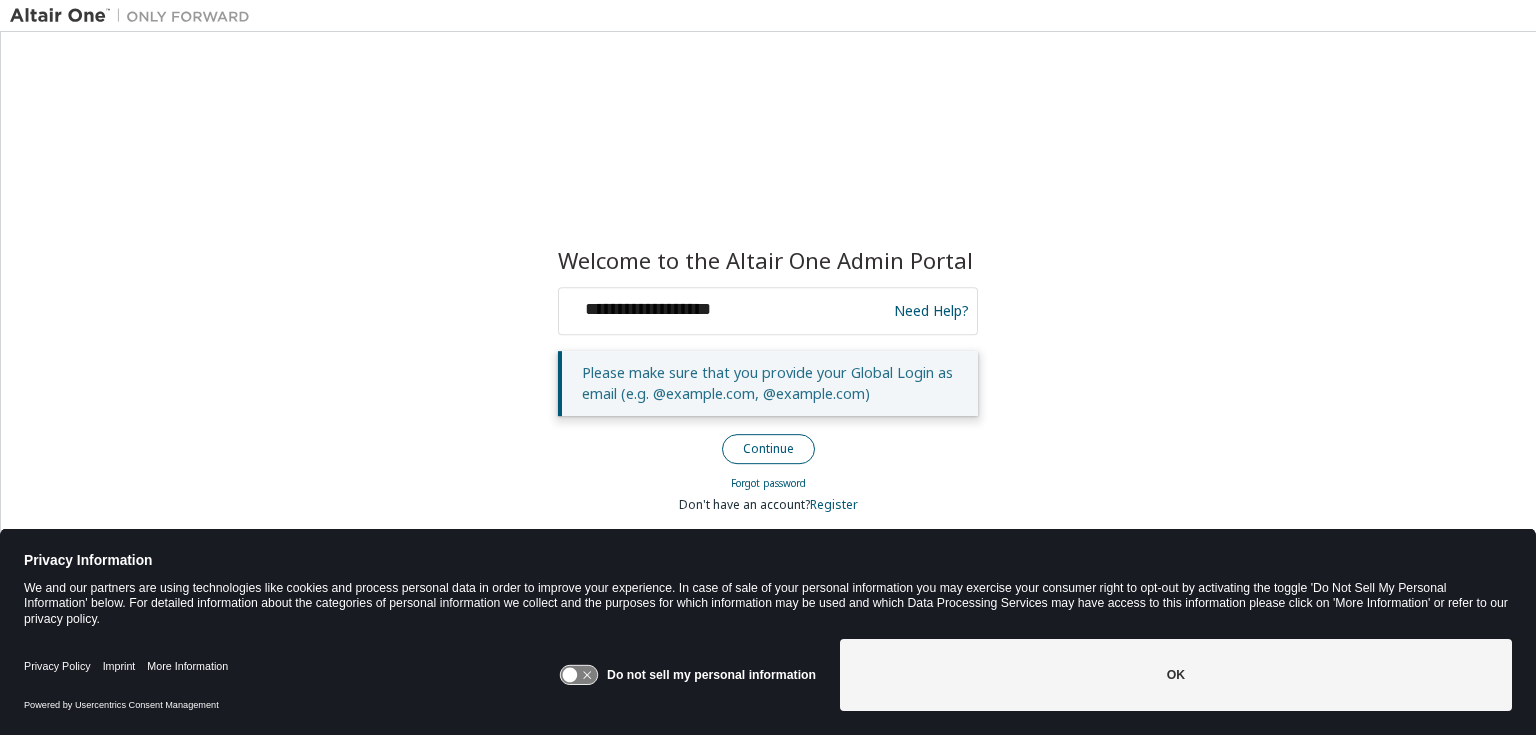 click on "Continue" at bounding box center [768, 449] 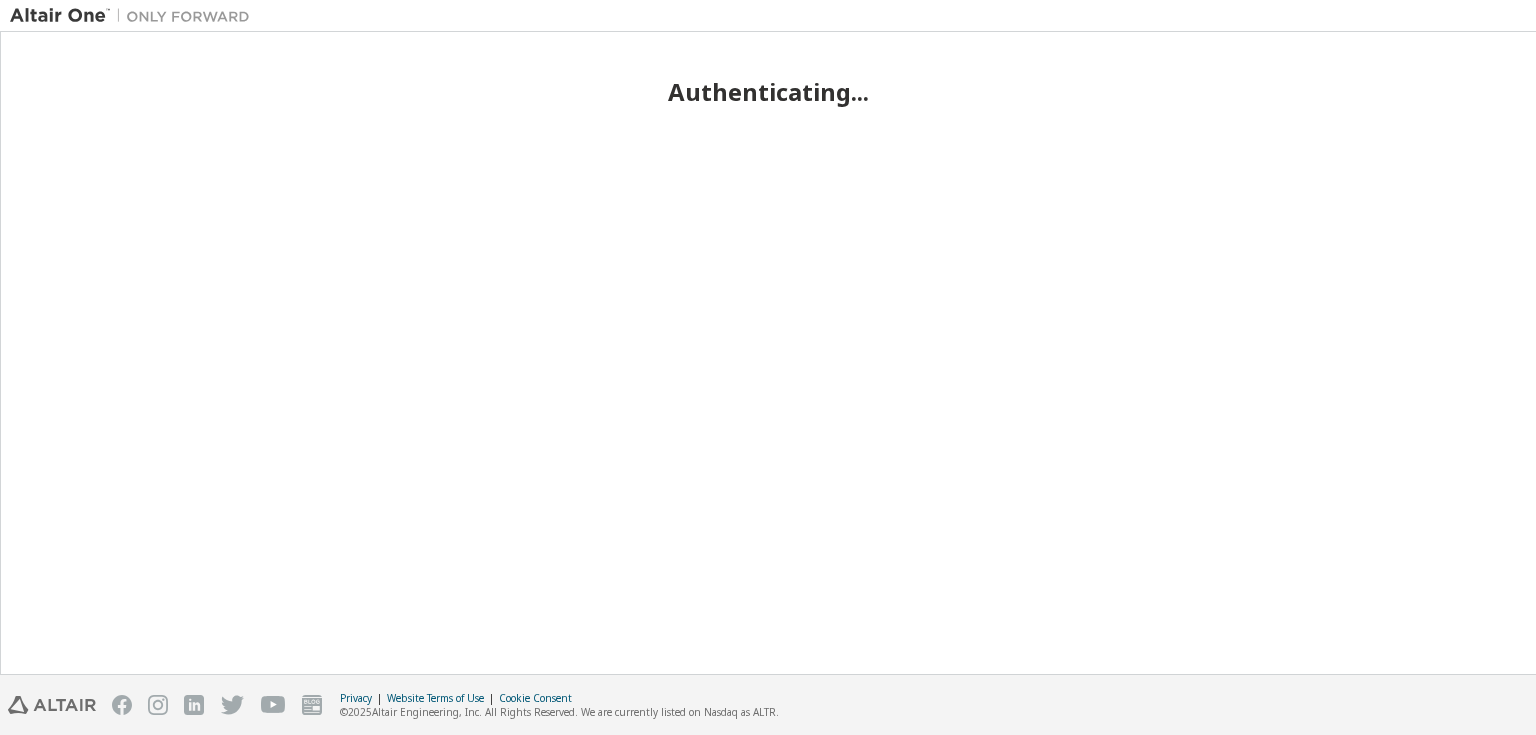 scroll, scrollTop: 0, scrollLeft: 0, axis: both 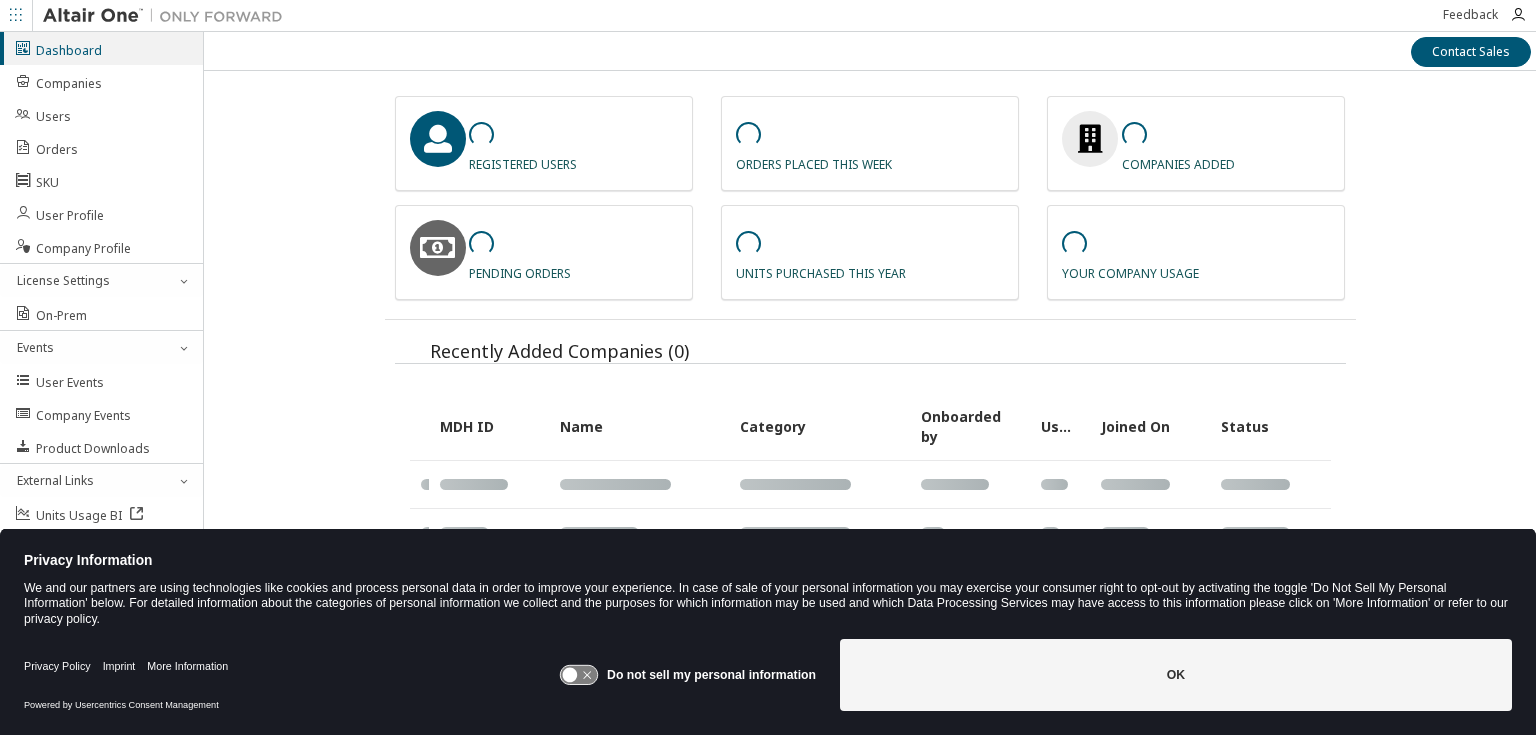 click 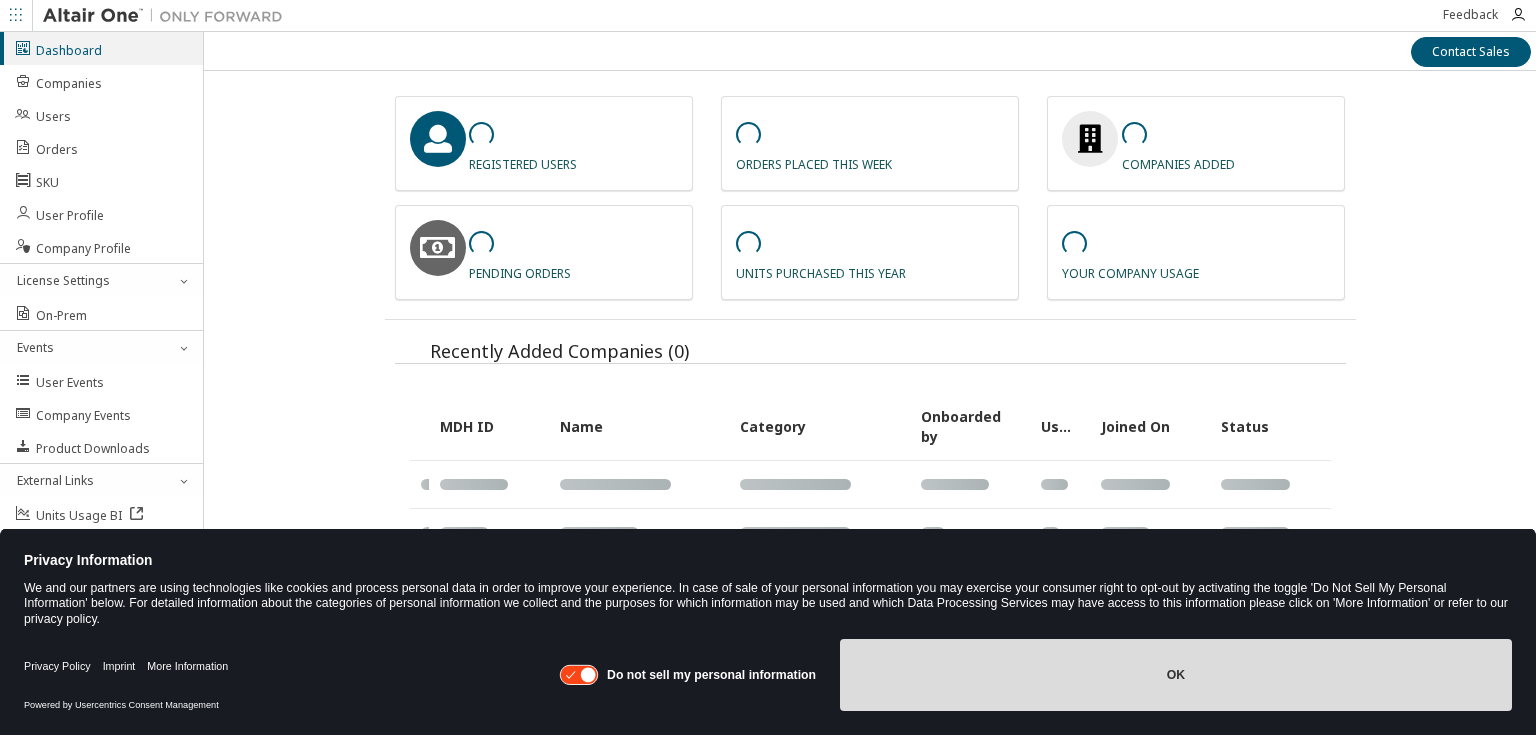 click on "OK" at bounding box center [1176, 675] 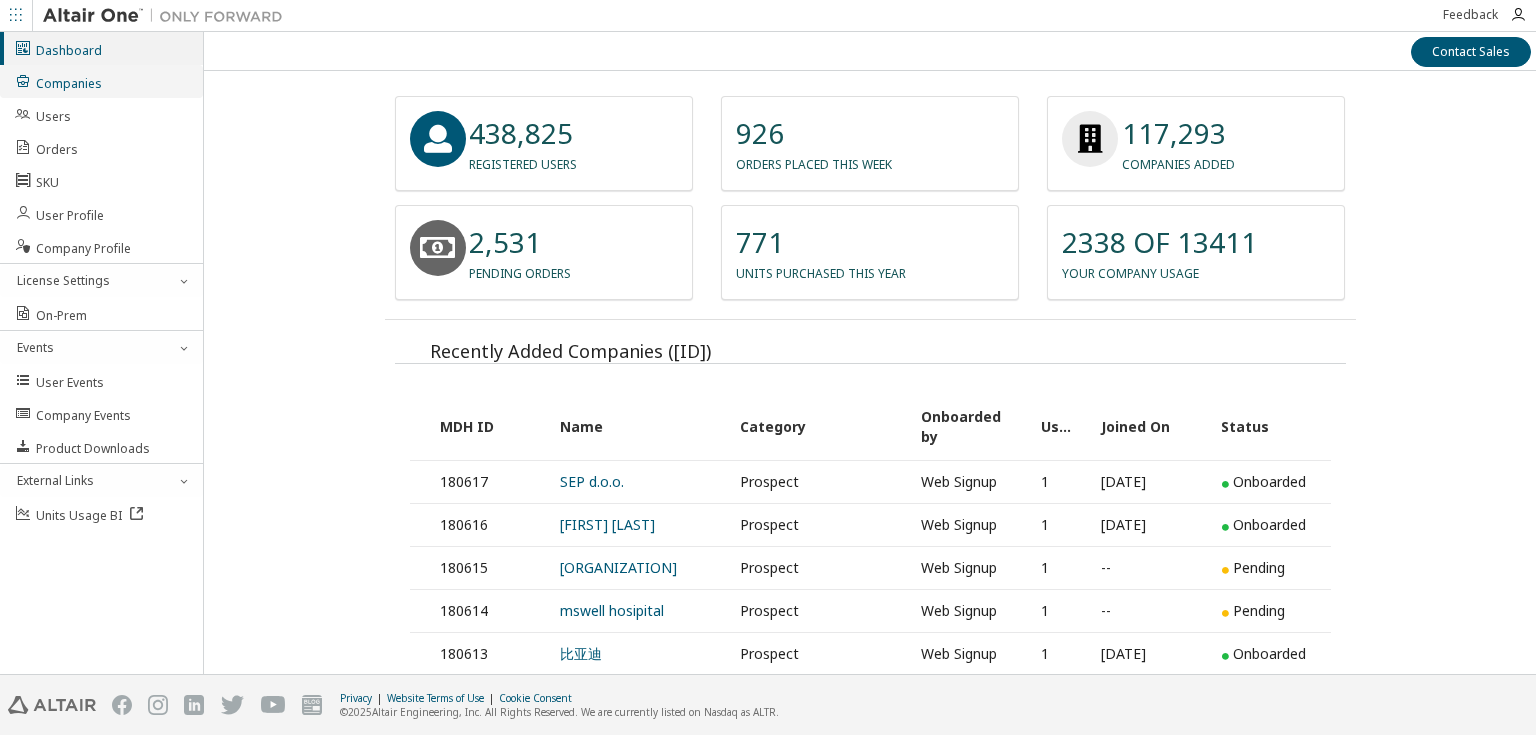 click on "Companies" at bounding box center [101, 81] 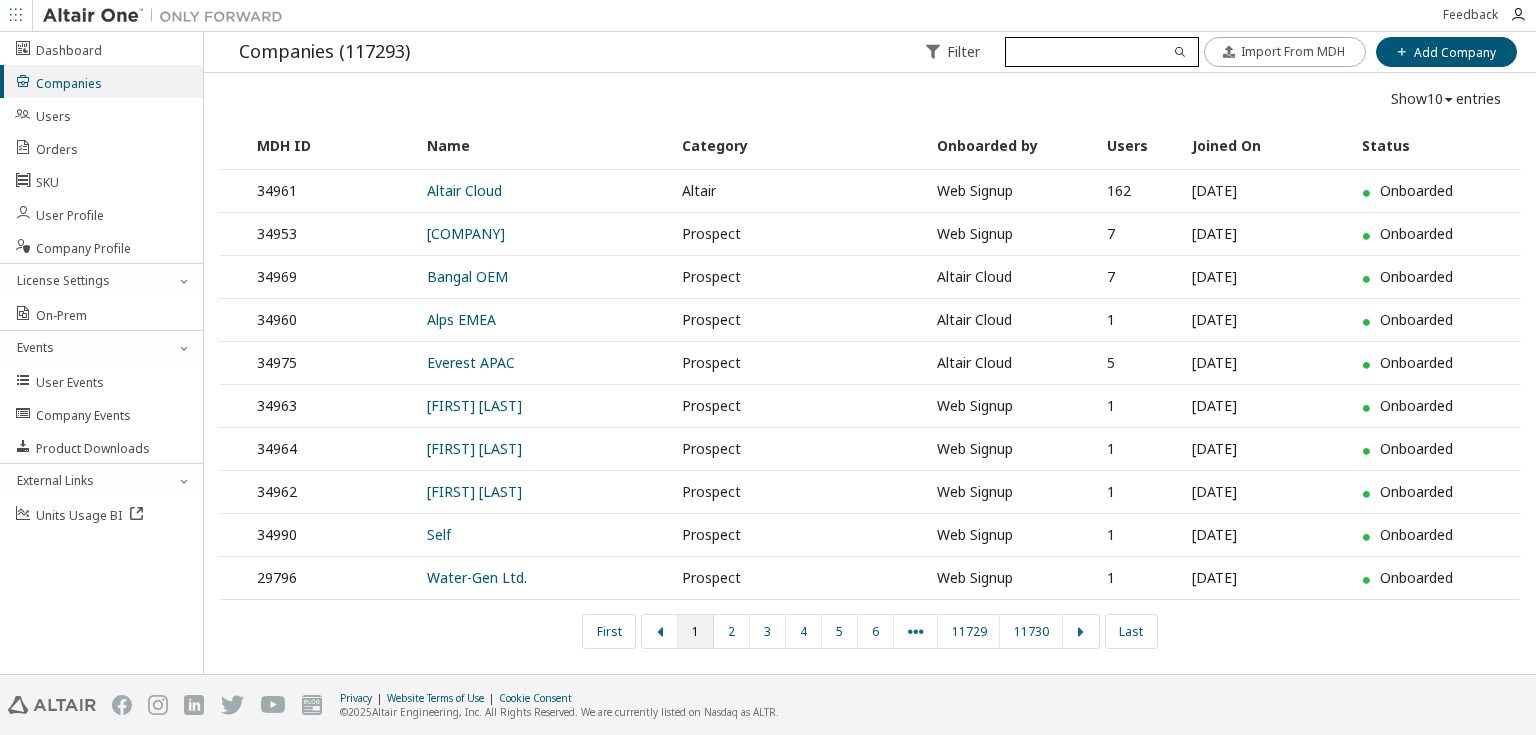 click at bounding box center (1101, 52) 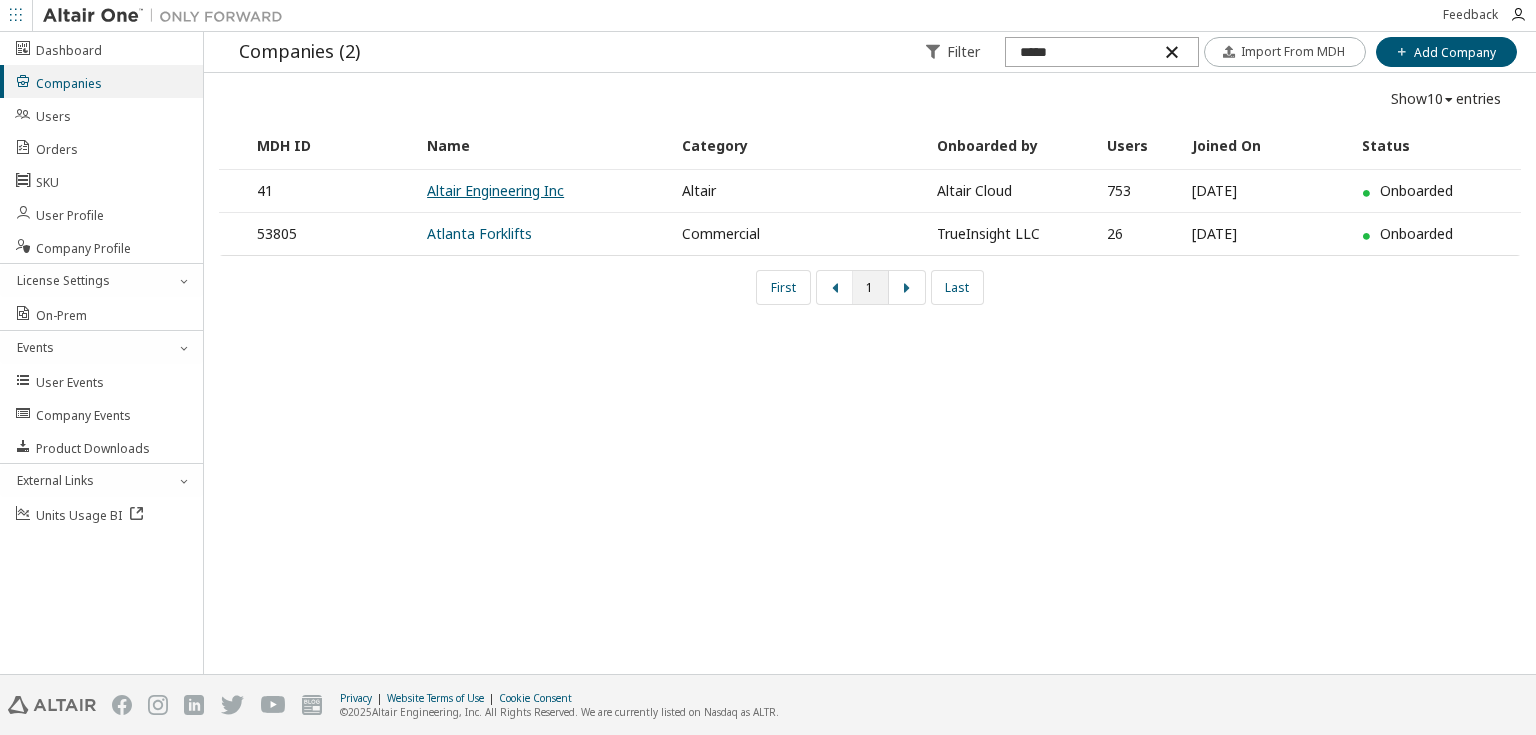 type on "*****" 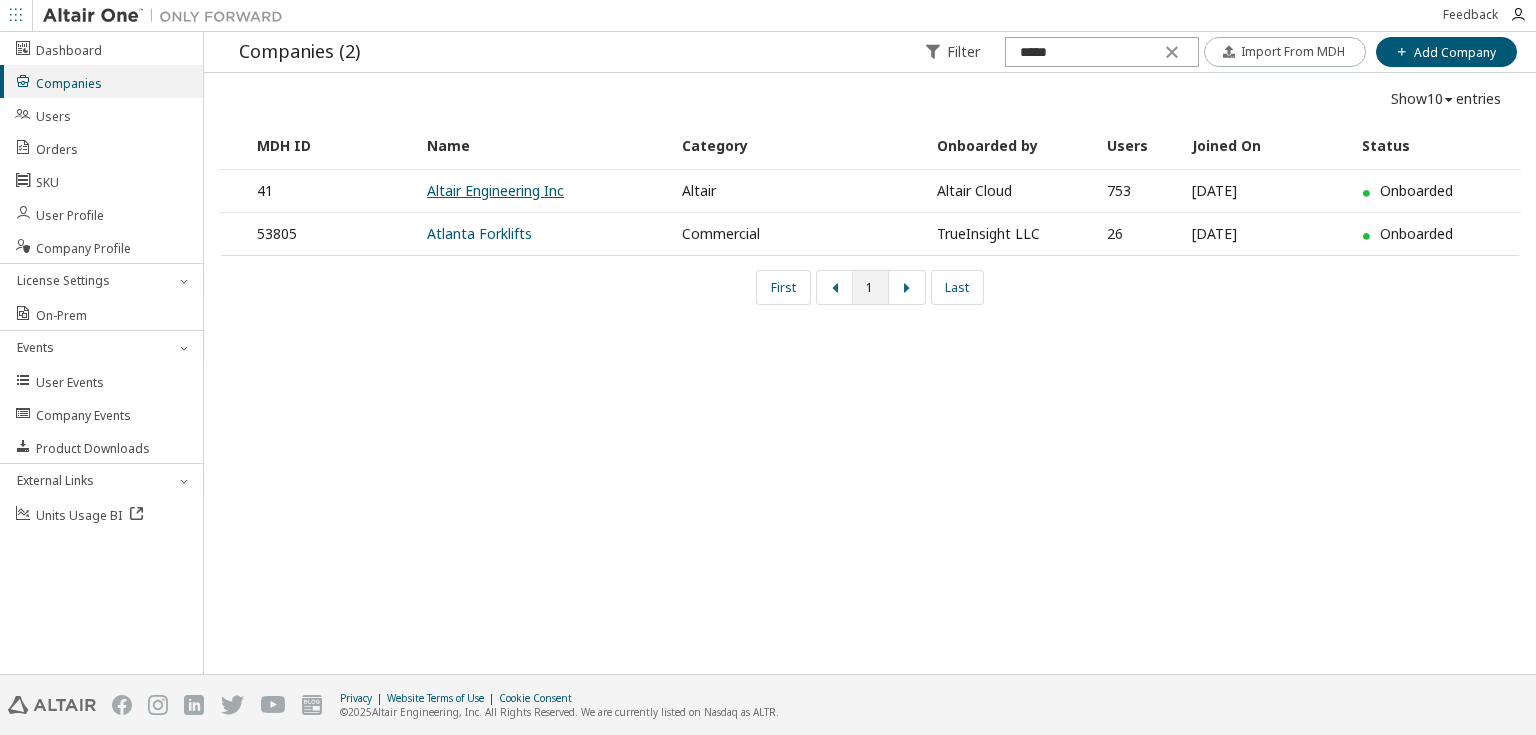click on "Altair Engineering Inc" at bounding box center [495, 190] 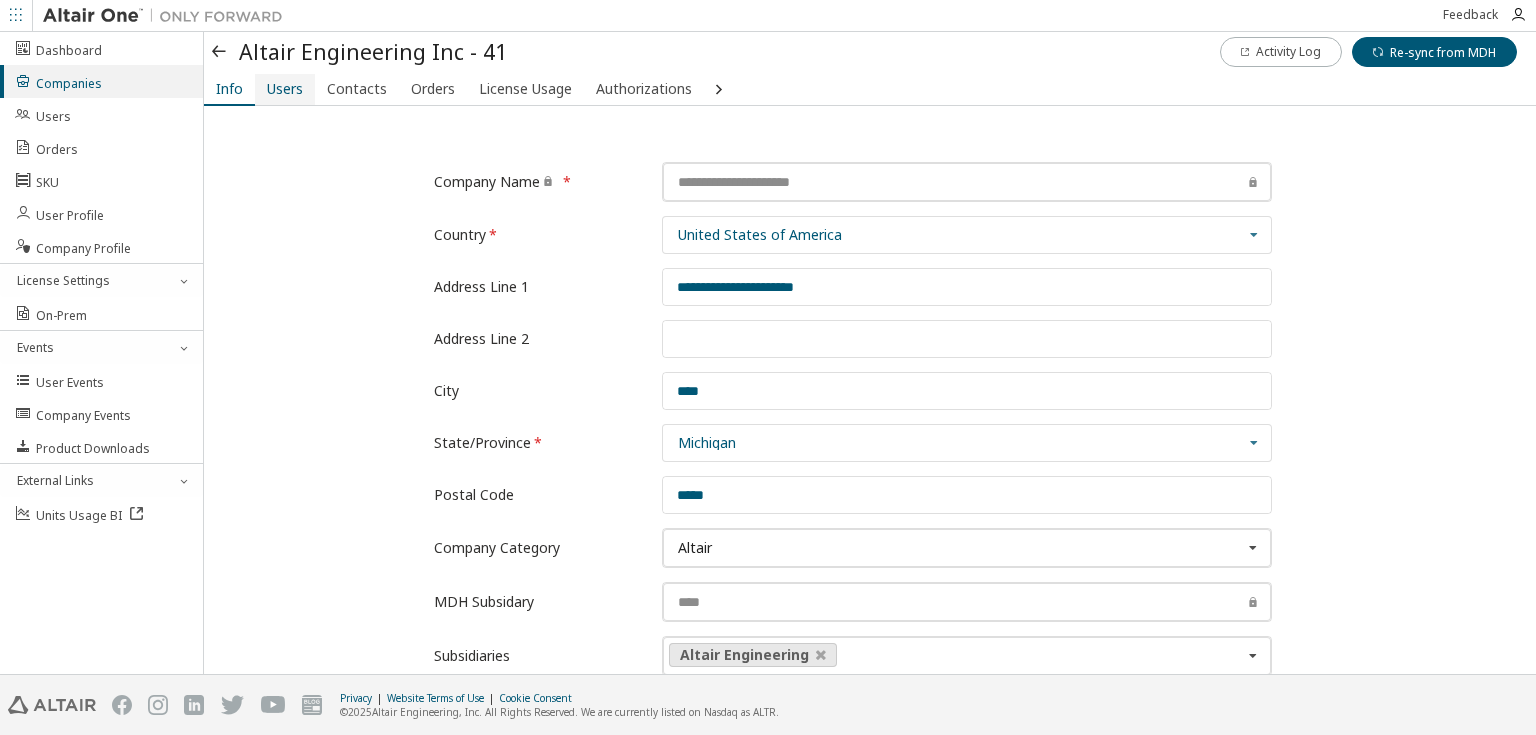 click on "Users" at bounding box center [285, 89] 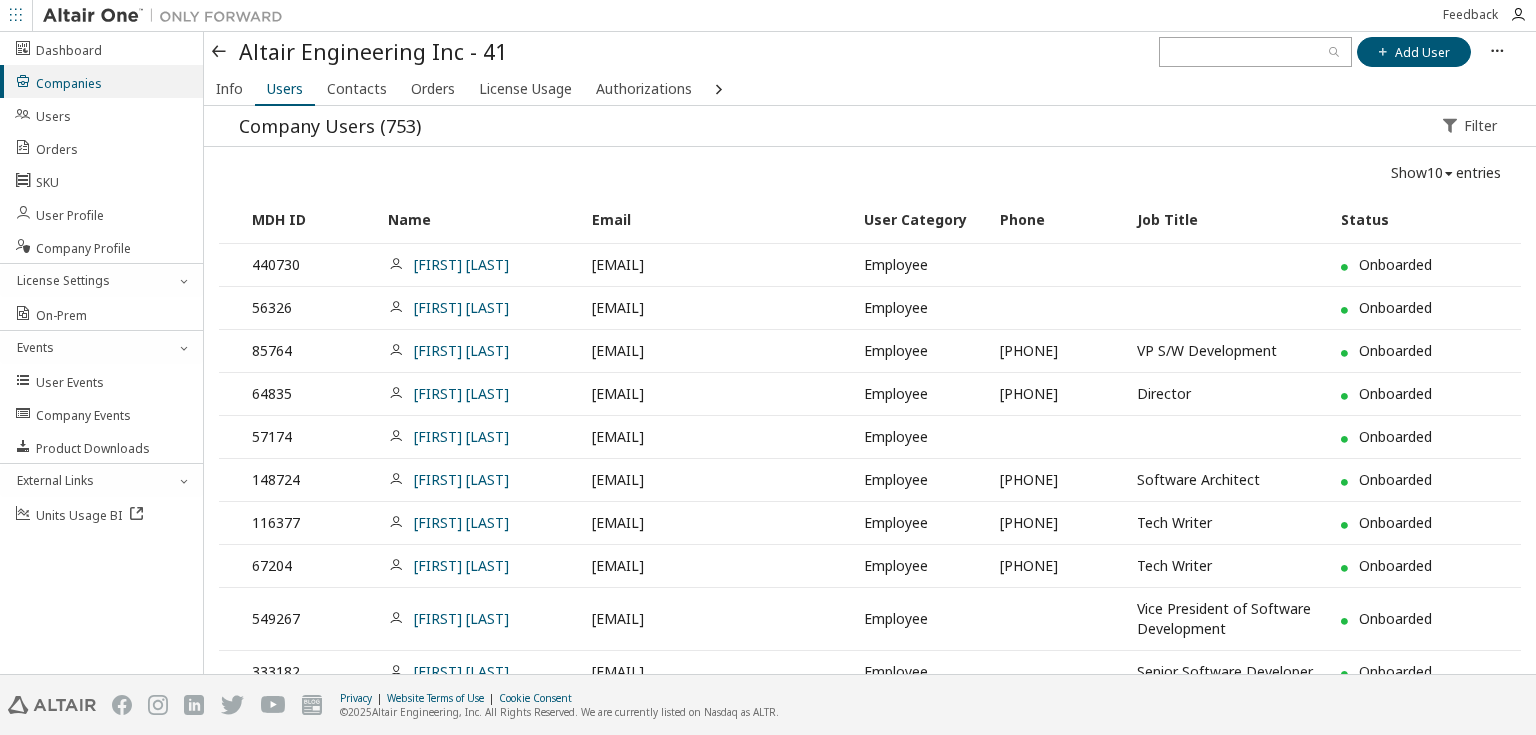 click at bounding box center (1449, 174) 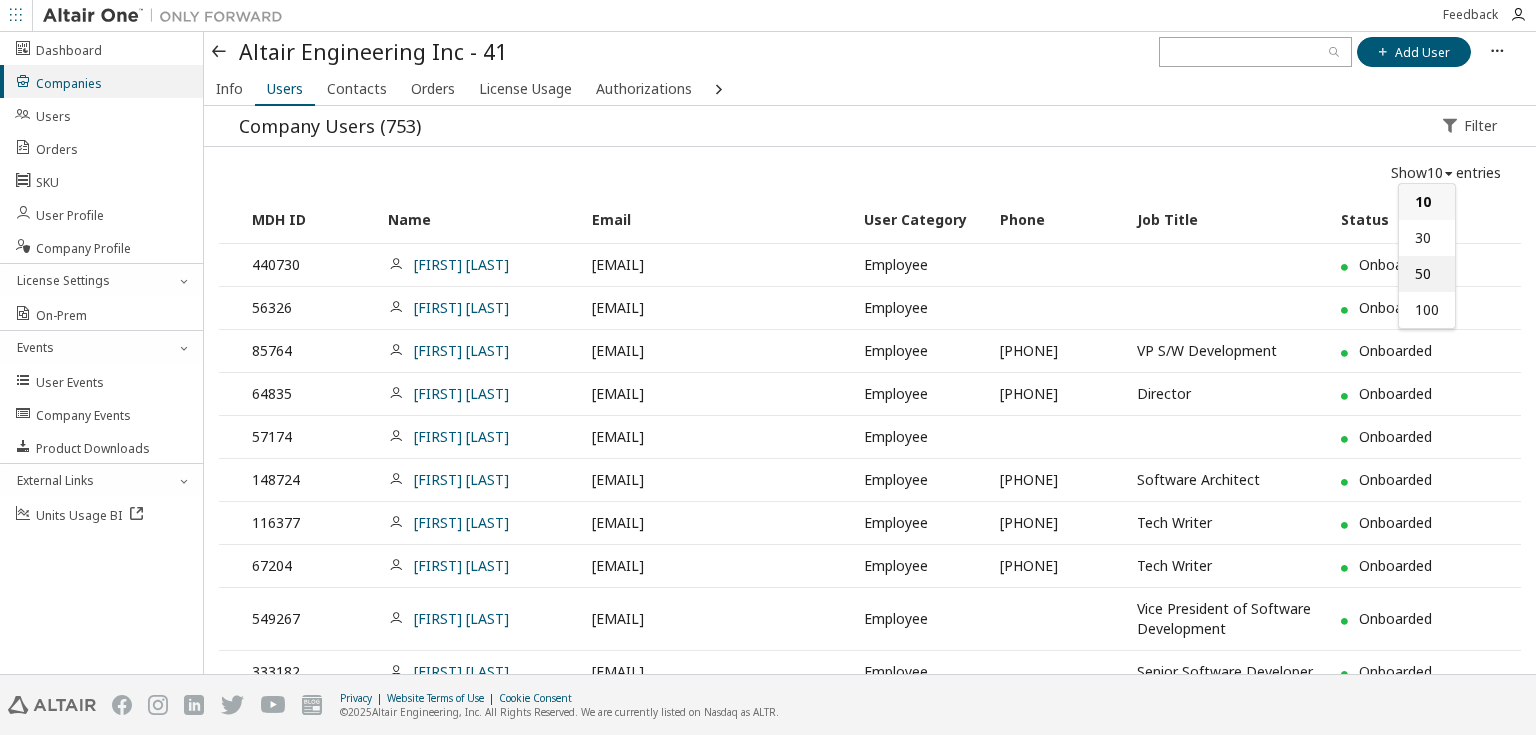 click on "50" at bounding box center [1423, 273] 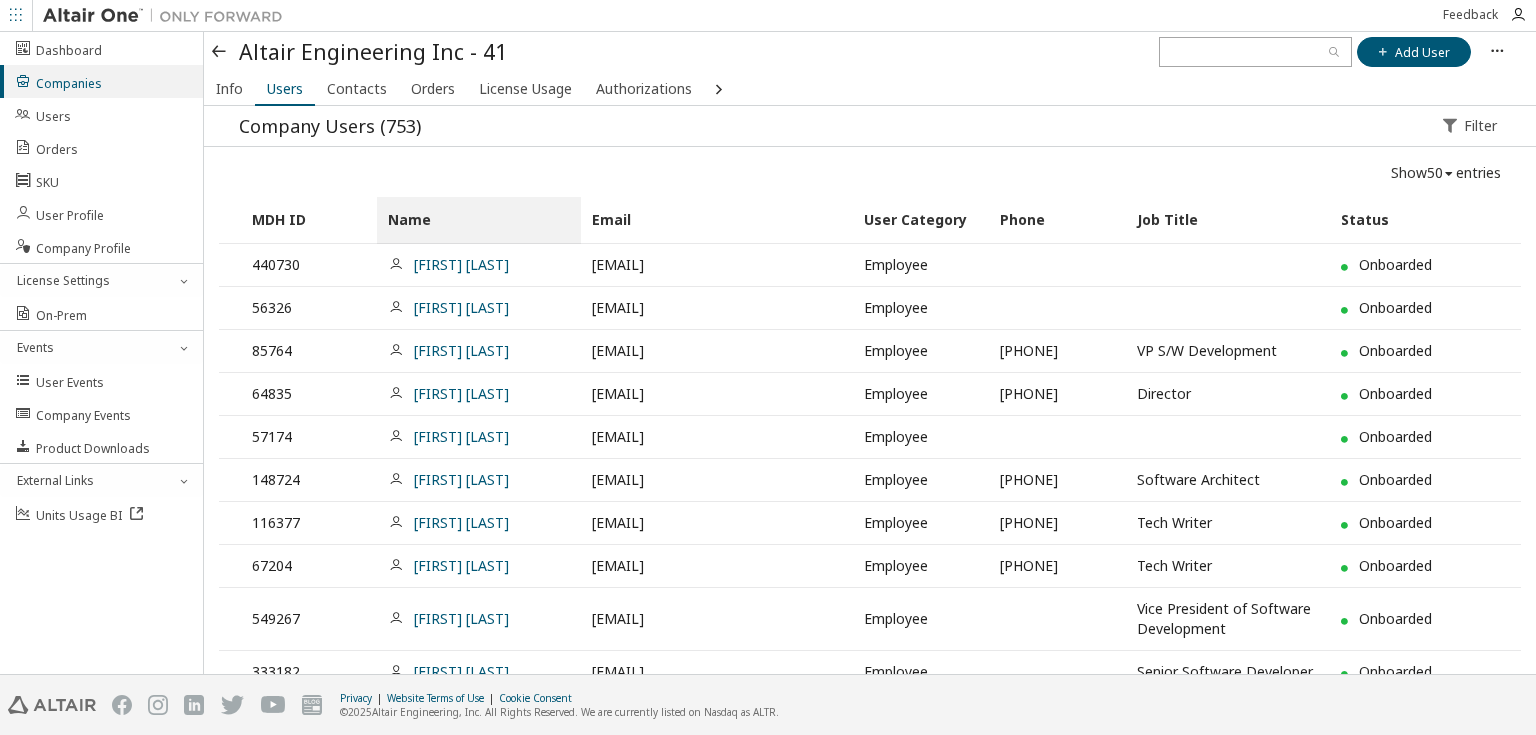 click on "Name" at bounding box center [479, 220] 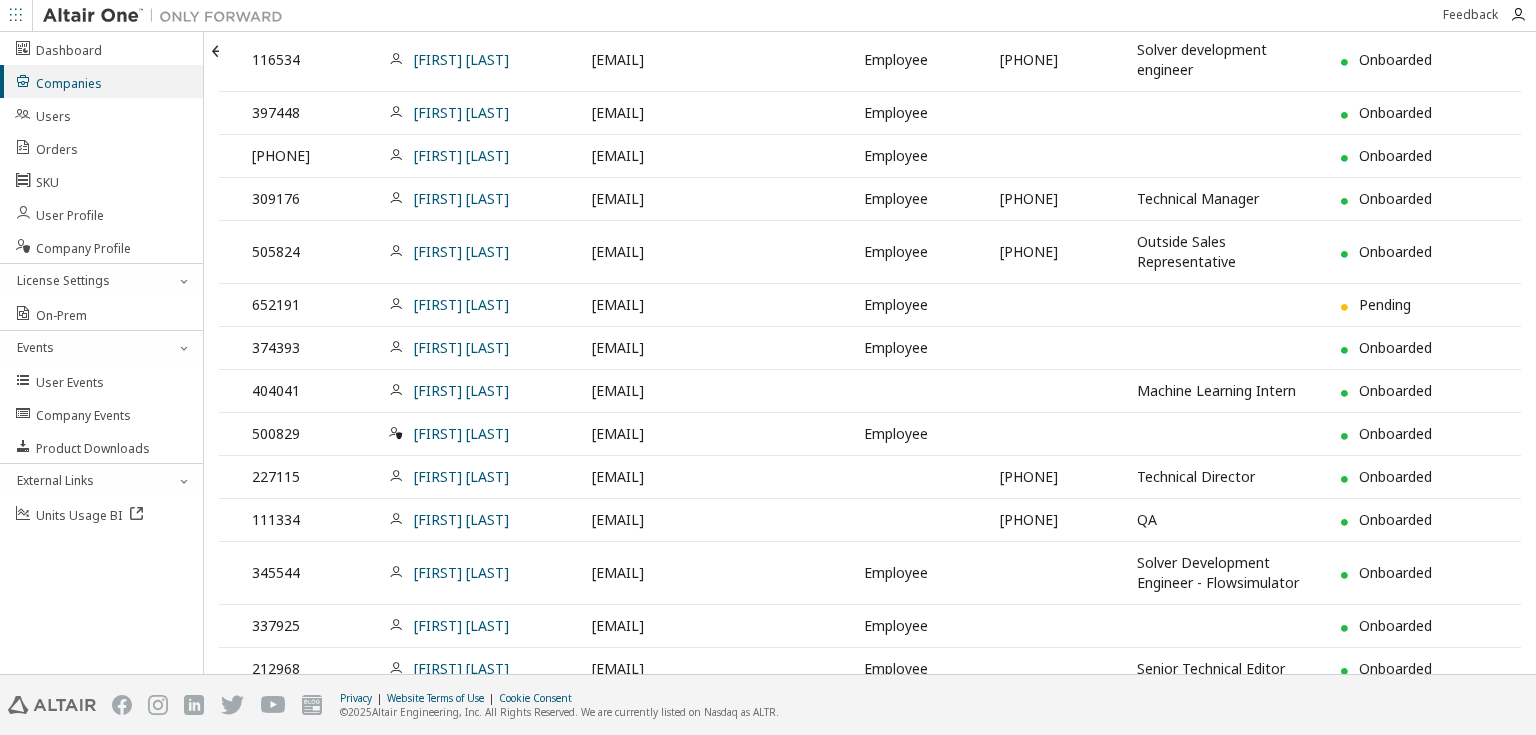 scroll, scrollTop: 1953, scrollLeft: 0, axis: vertical 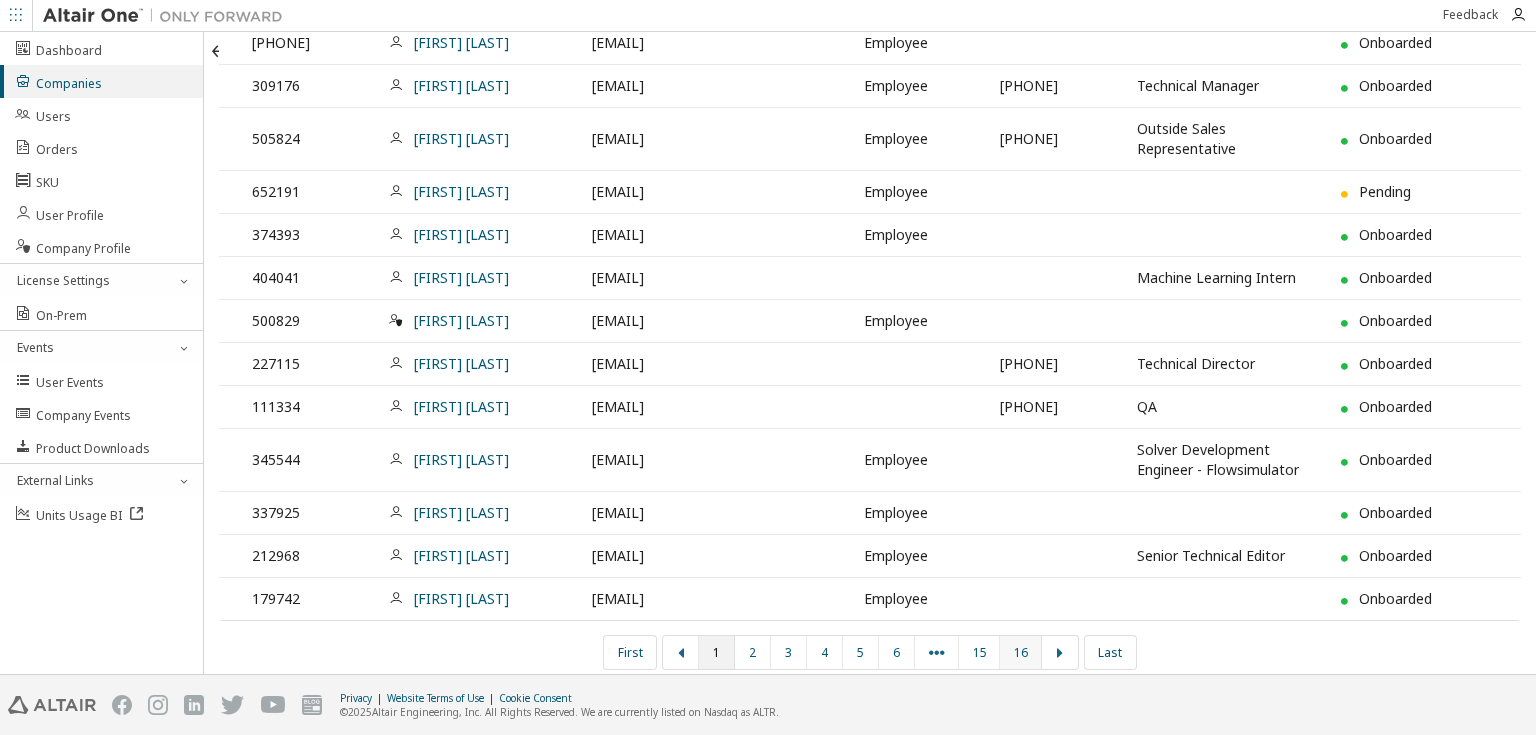 click on "16" at bounding box center [1020, 652] 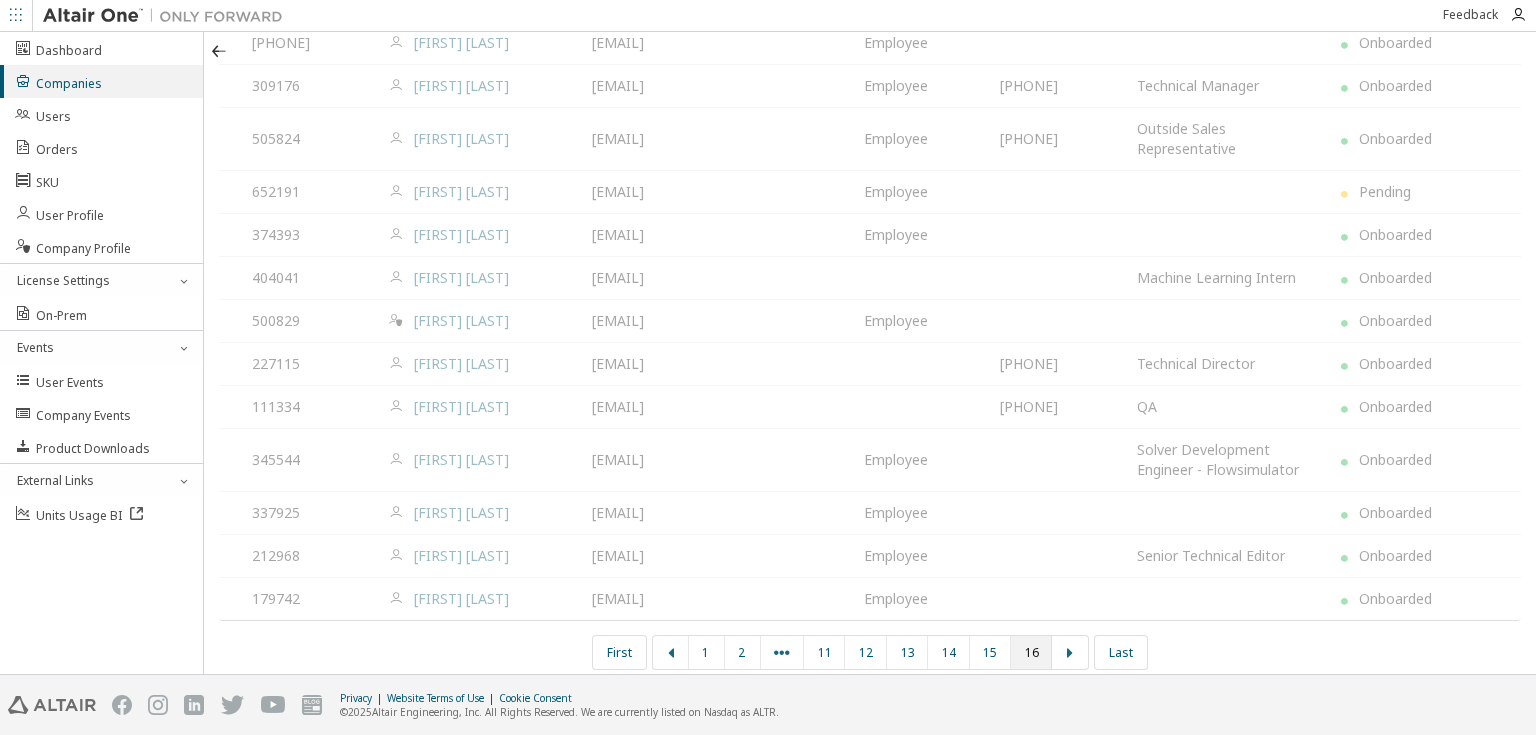 scroll, scrollTop: 0, scrollLeft: 0, axis: both 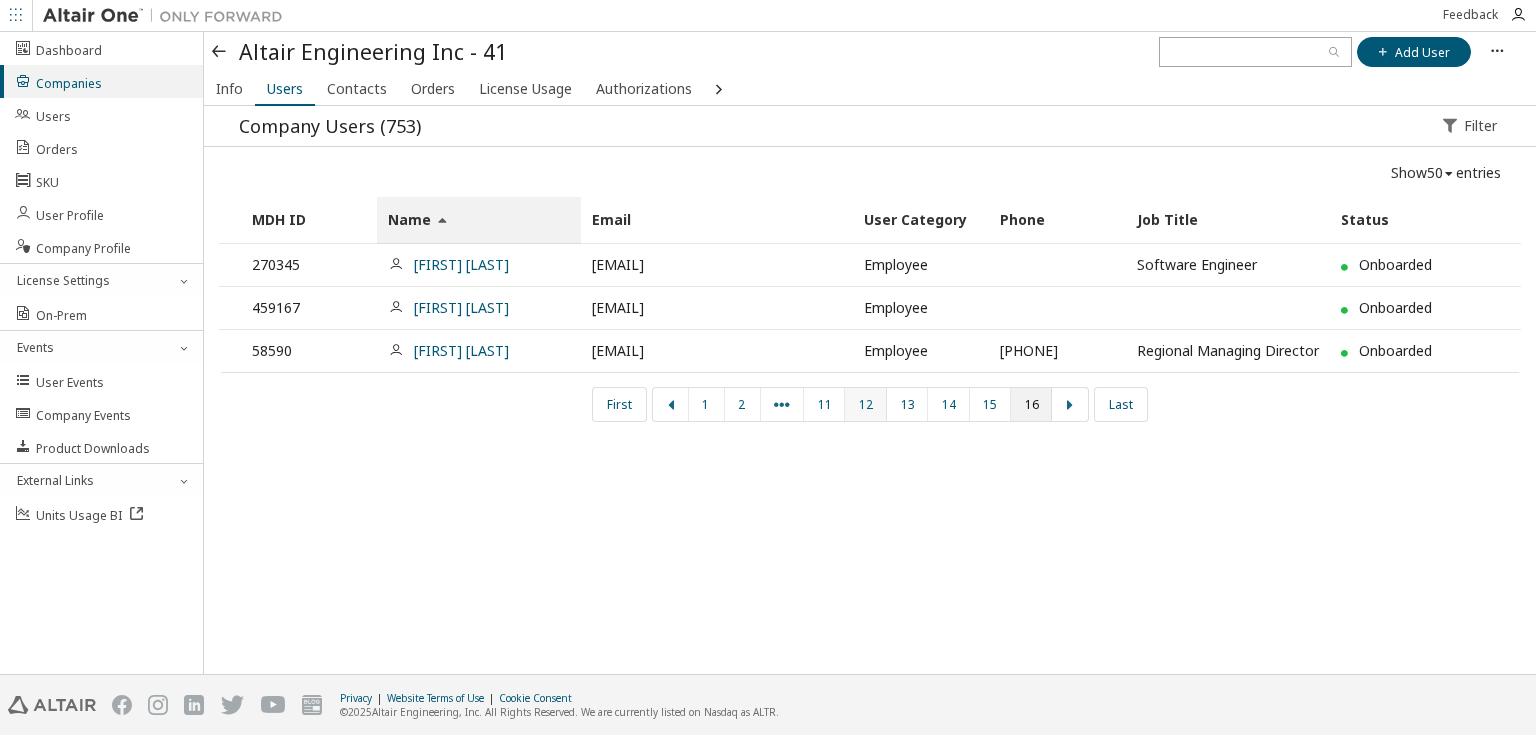 click on "12" at bounding box center [865, 404] 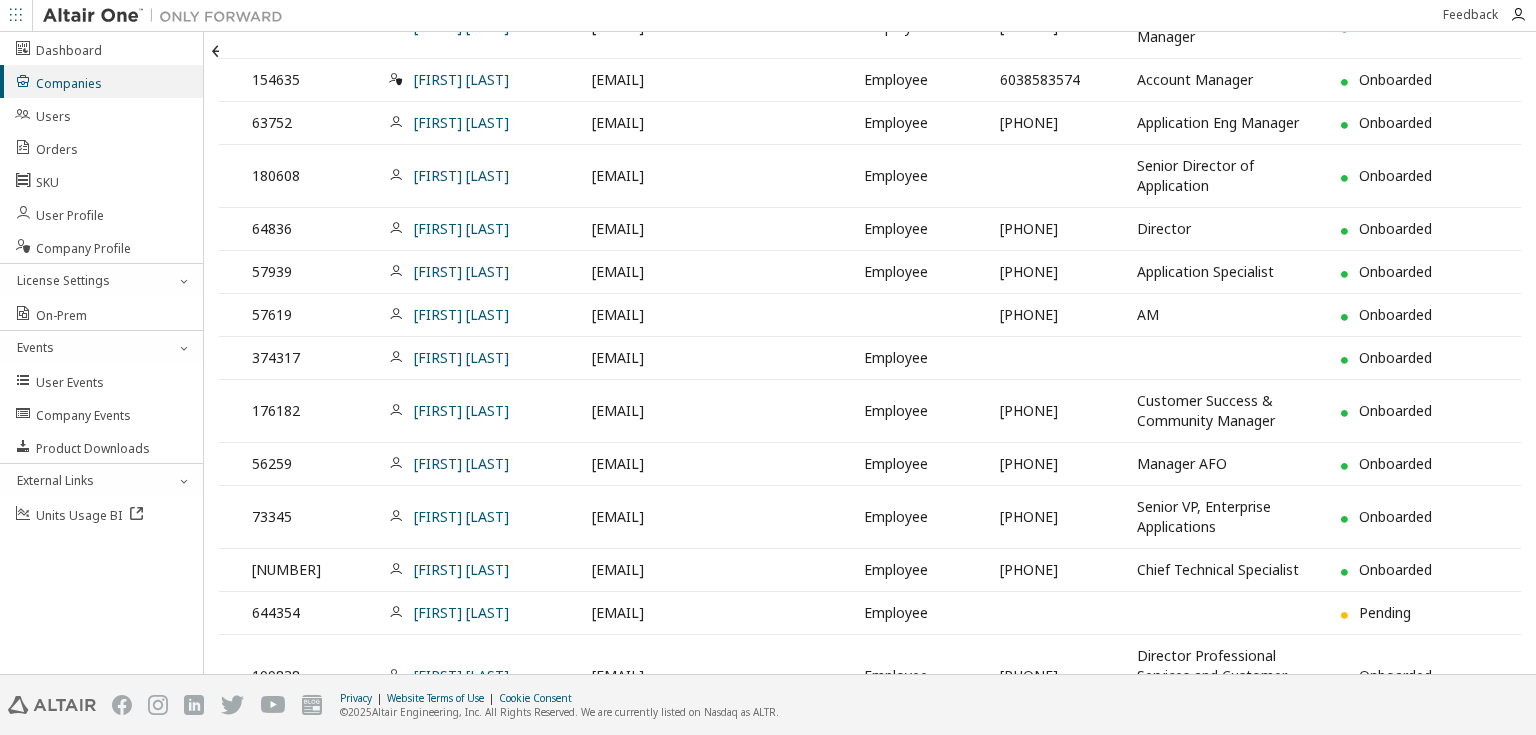 scroll, scrollTop: 480, scrollLeft: 0, axis: vertical 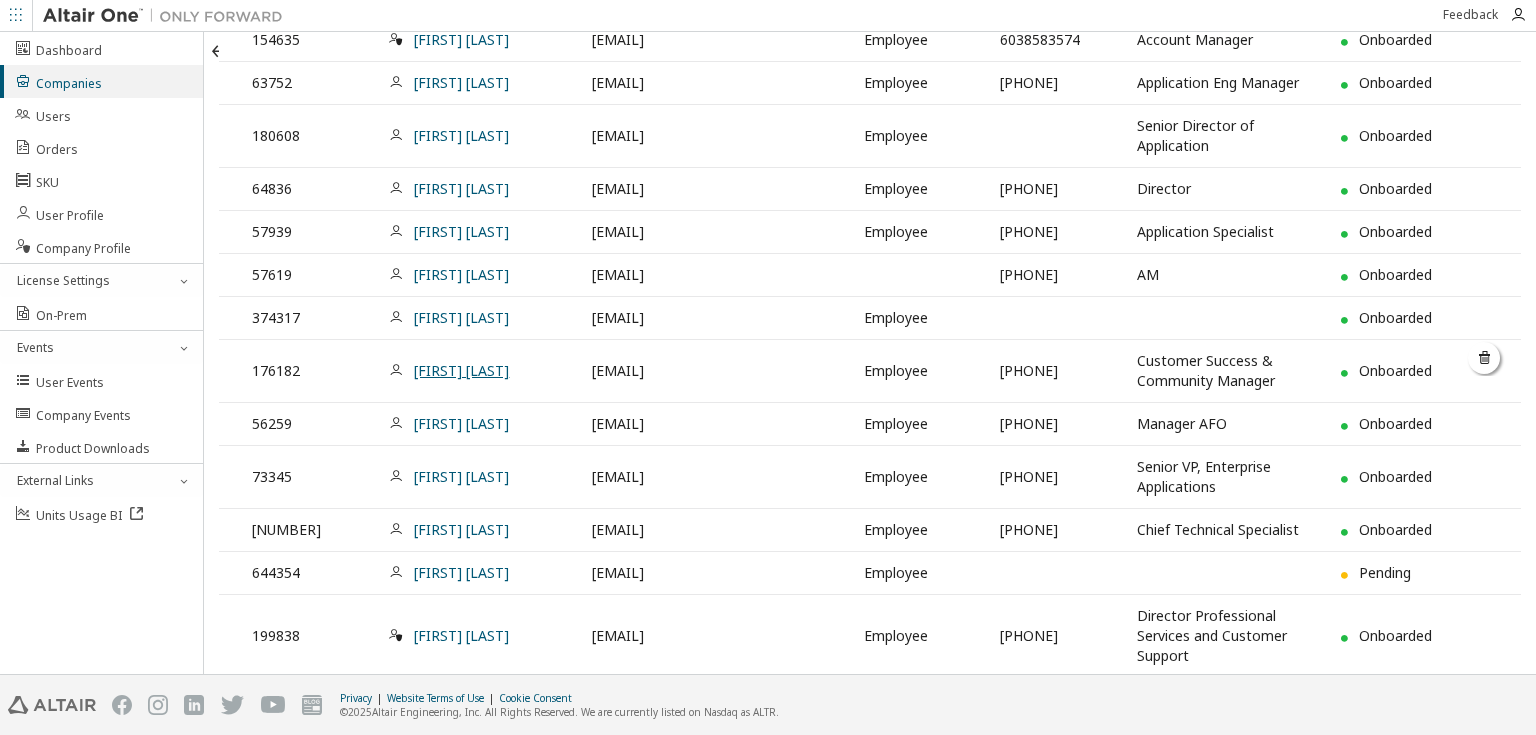 click on "[FIRST] [LAST]" at bounding box center (461, 370) 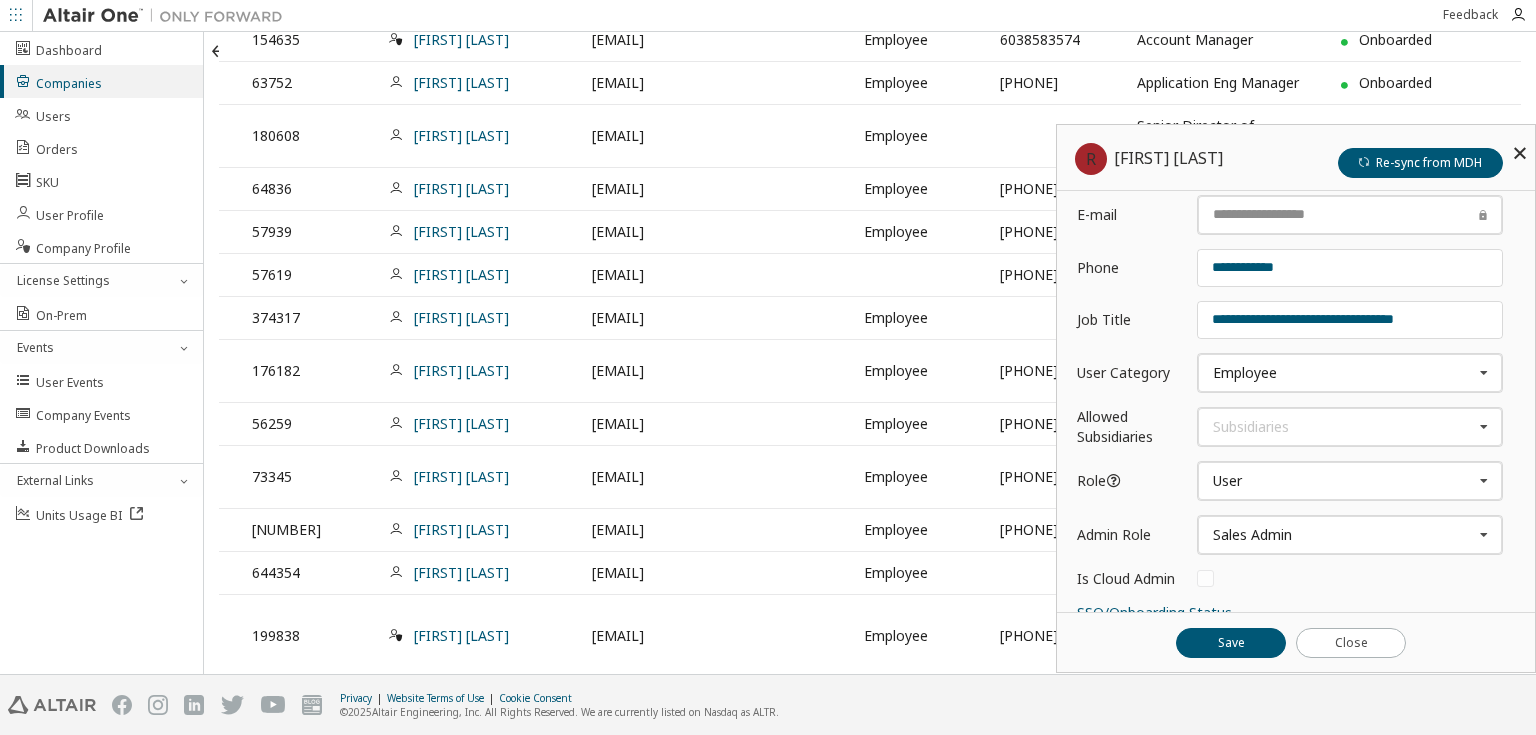 scroll, scrollTop: 240, scrollLeft: 0, axis: vertical 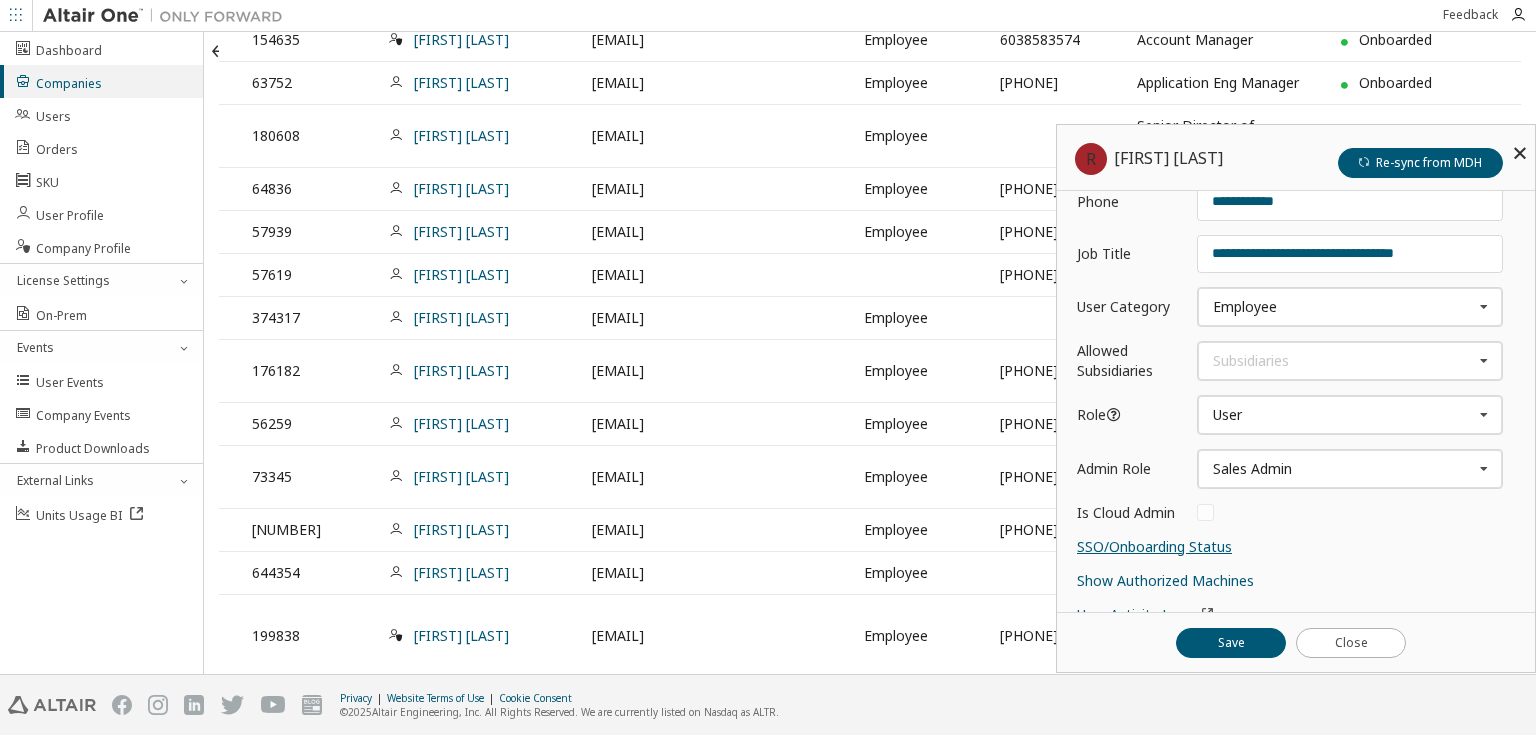 click on "SSO/Onboarding Status" at bounding box center [1154, 546] 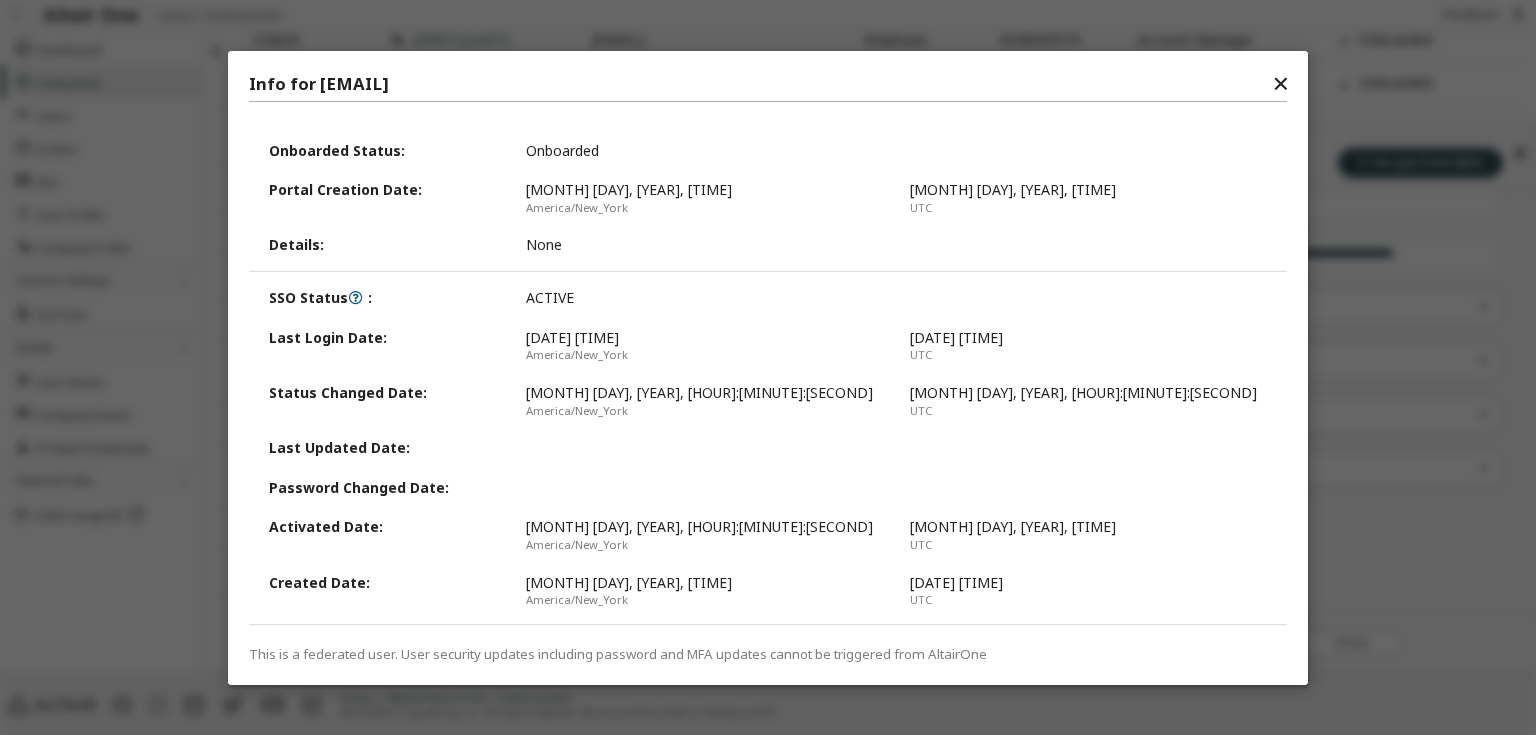 click on "✕" at bounding box center (1280, 84) 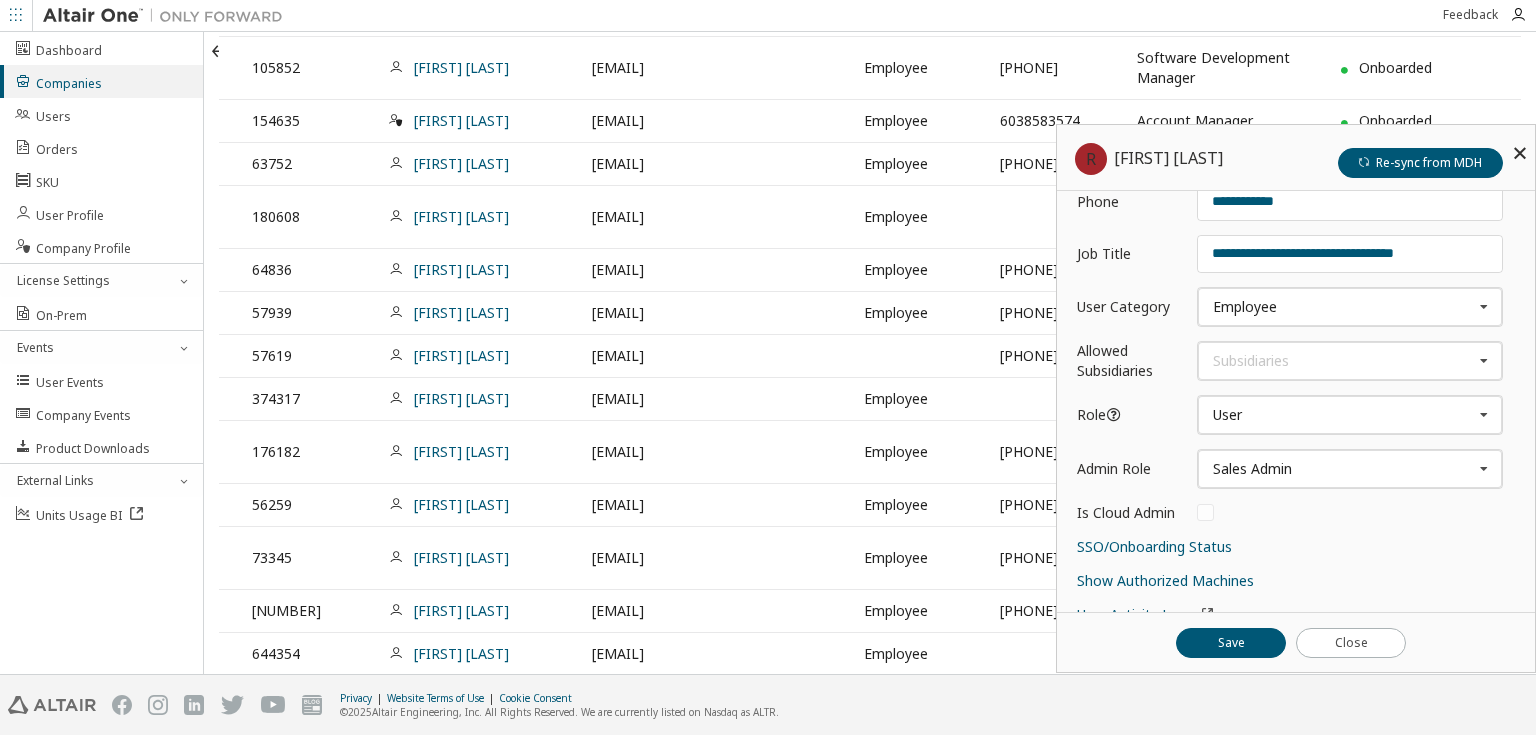 scroll, scrollTop: 0, scrollLeft: 0, axis: both 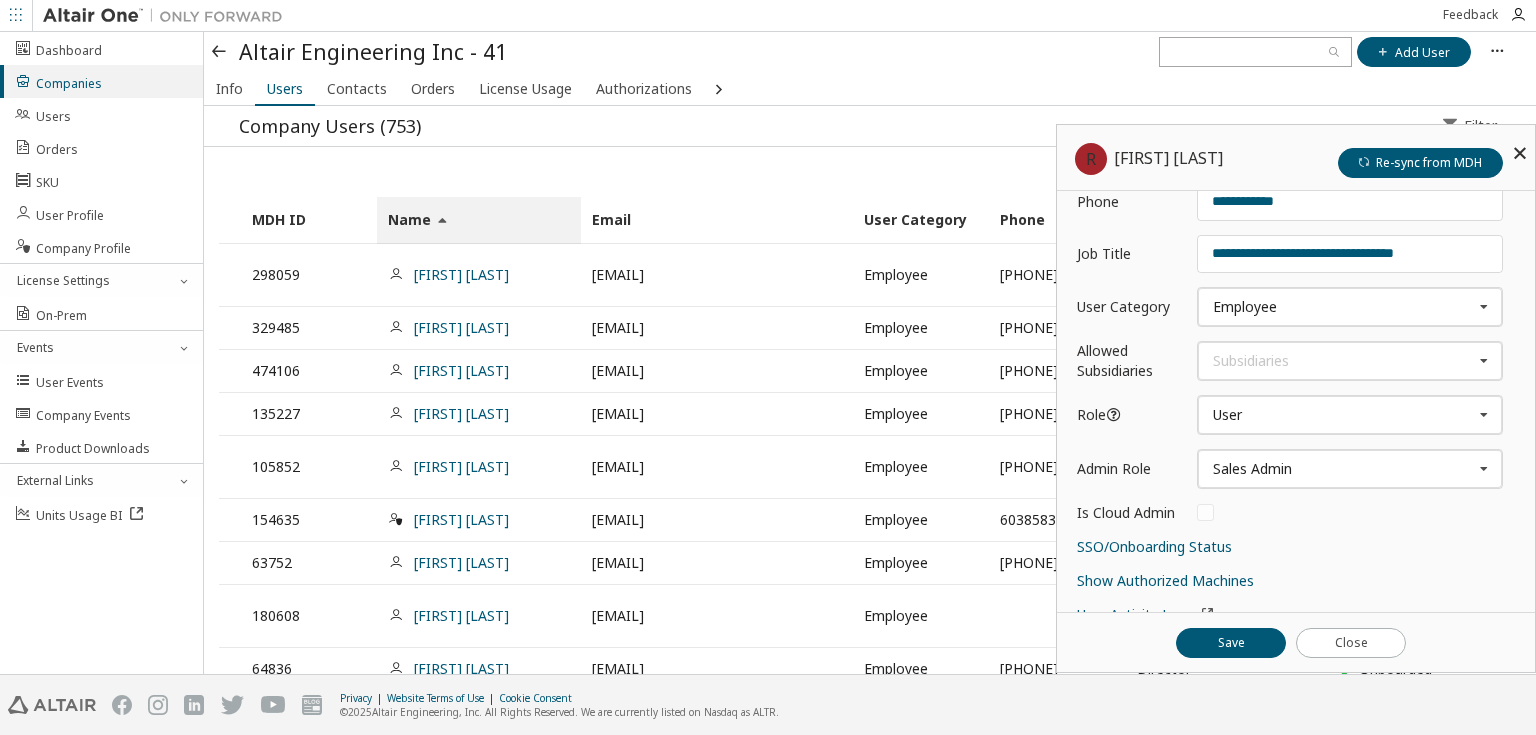 click at bounding box center [220, 52] 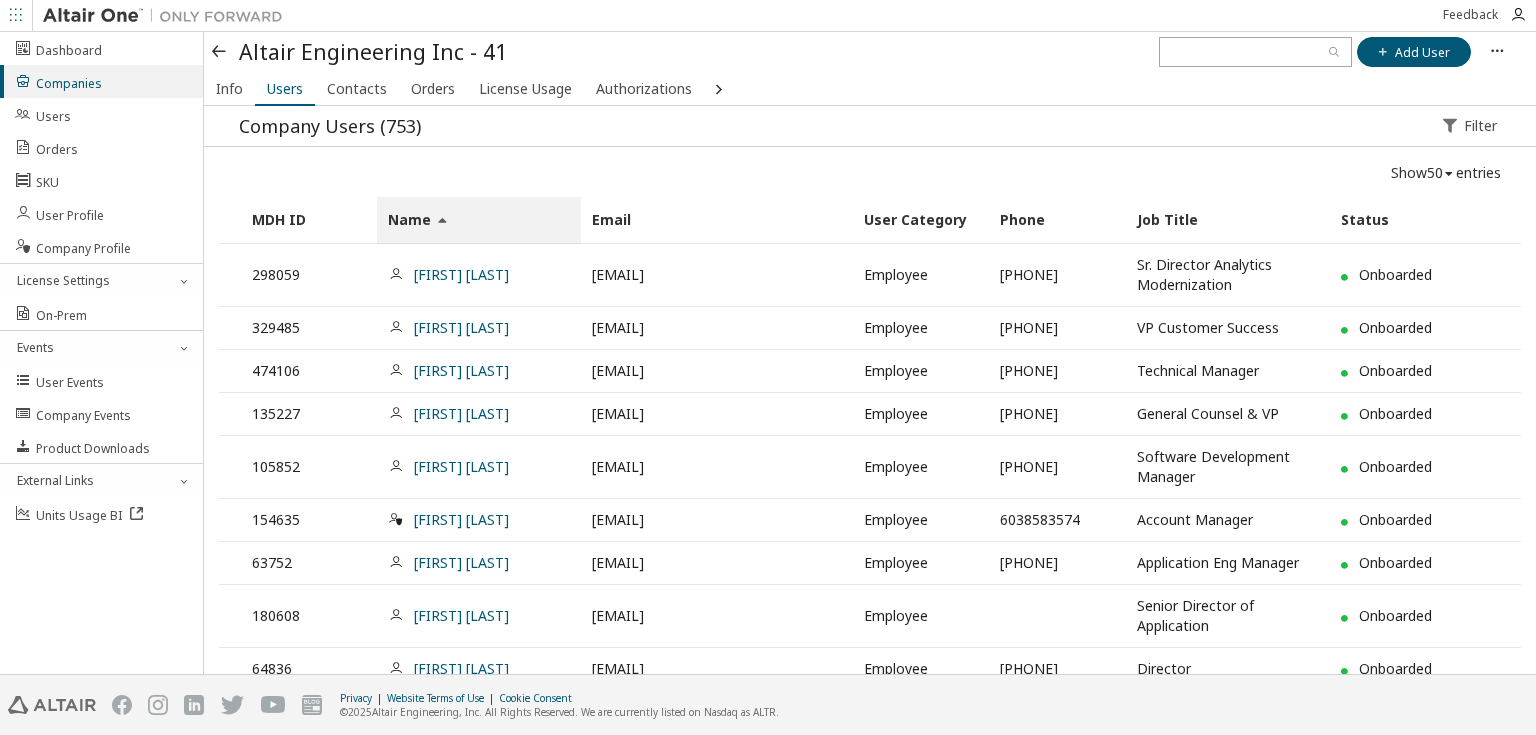 click at bounding box center [220, 52] 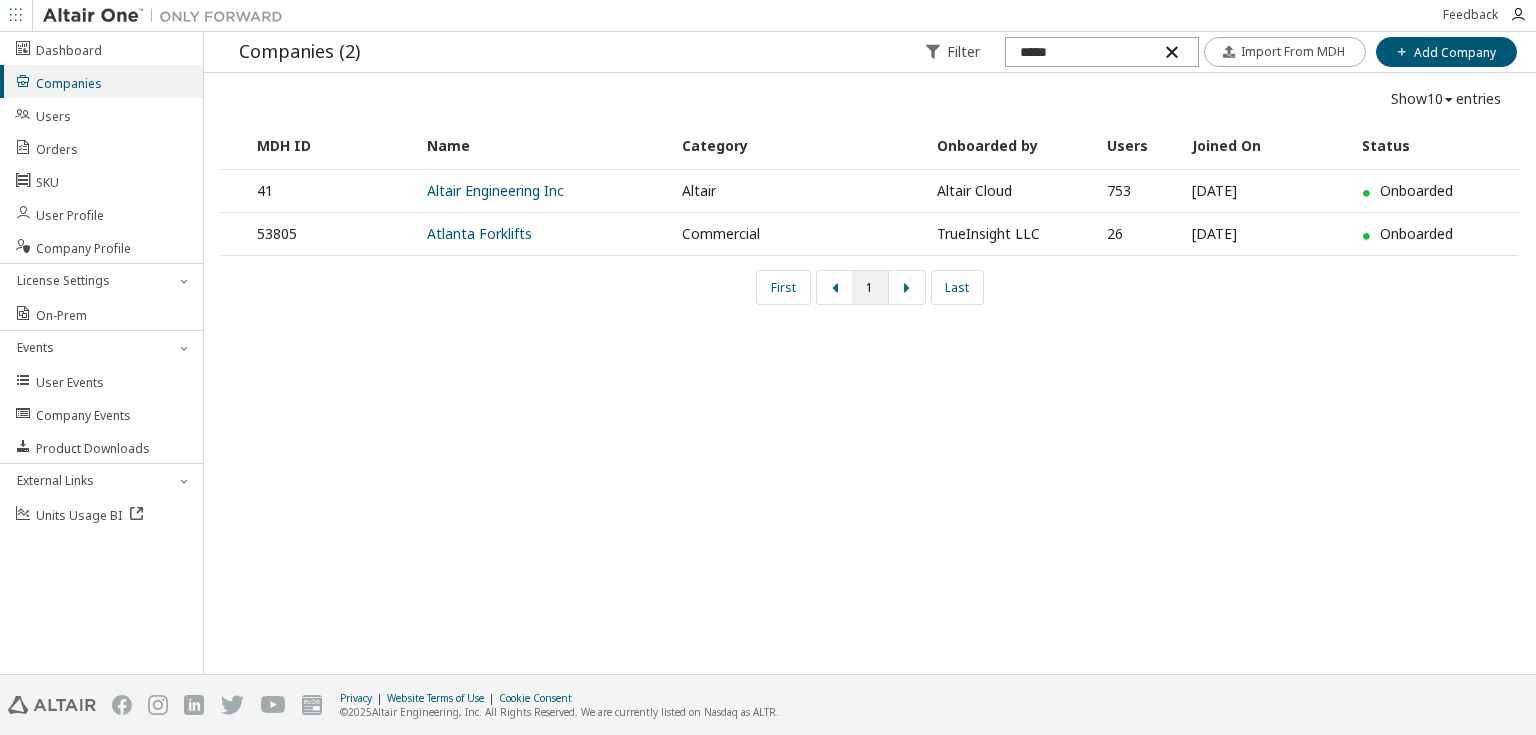 click at bounding box center [1171, 52] 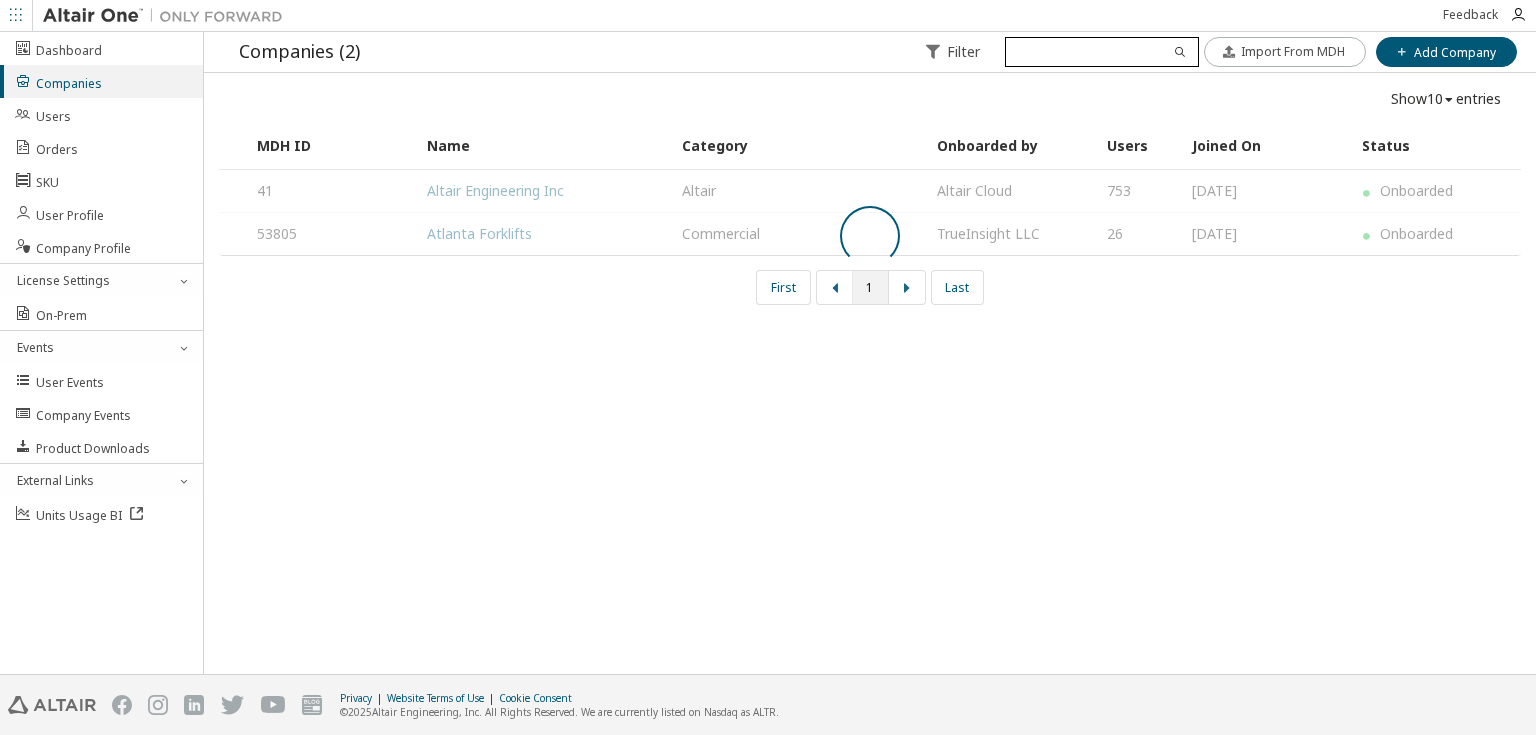 click at bounding box center (1101, 52) 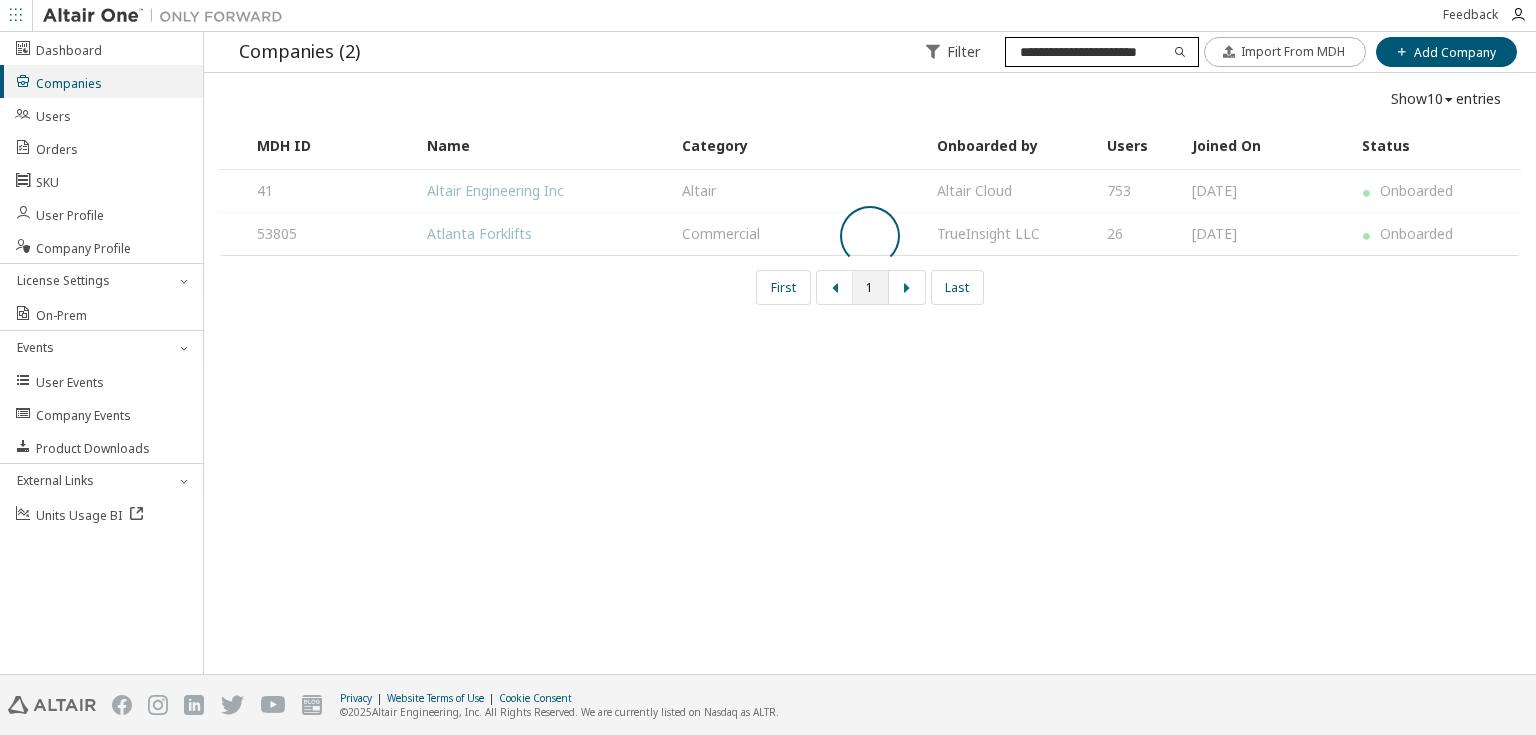 scroll, scrollTop: 0, scrollLeft: 4, axis: horizontal 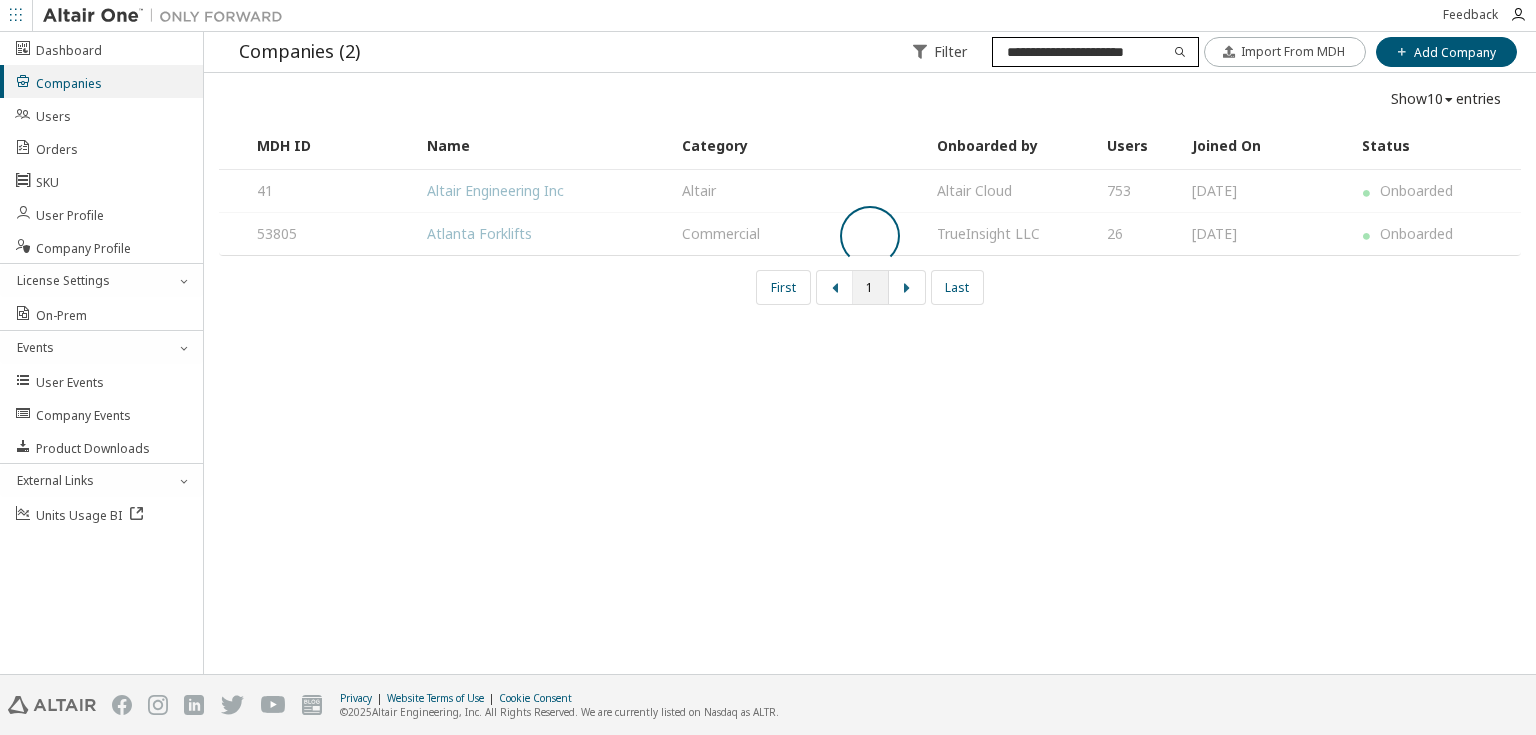 type on "**********" 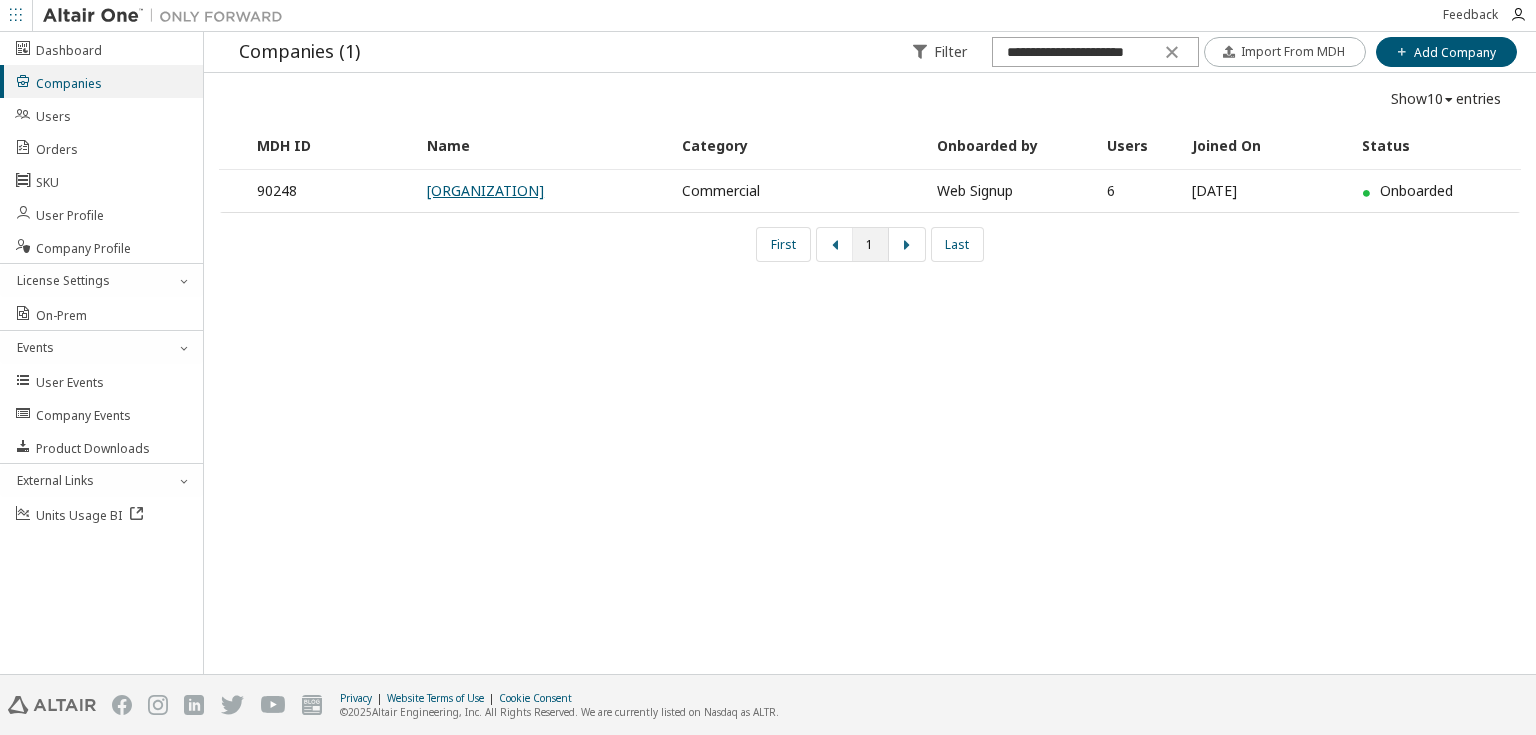 click on "[ORGANIZATION]" at bounding box center [485, 190] 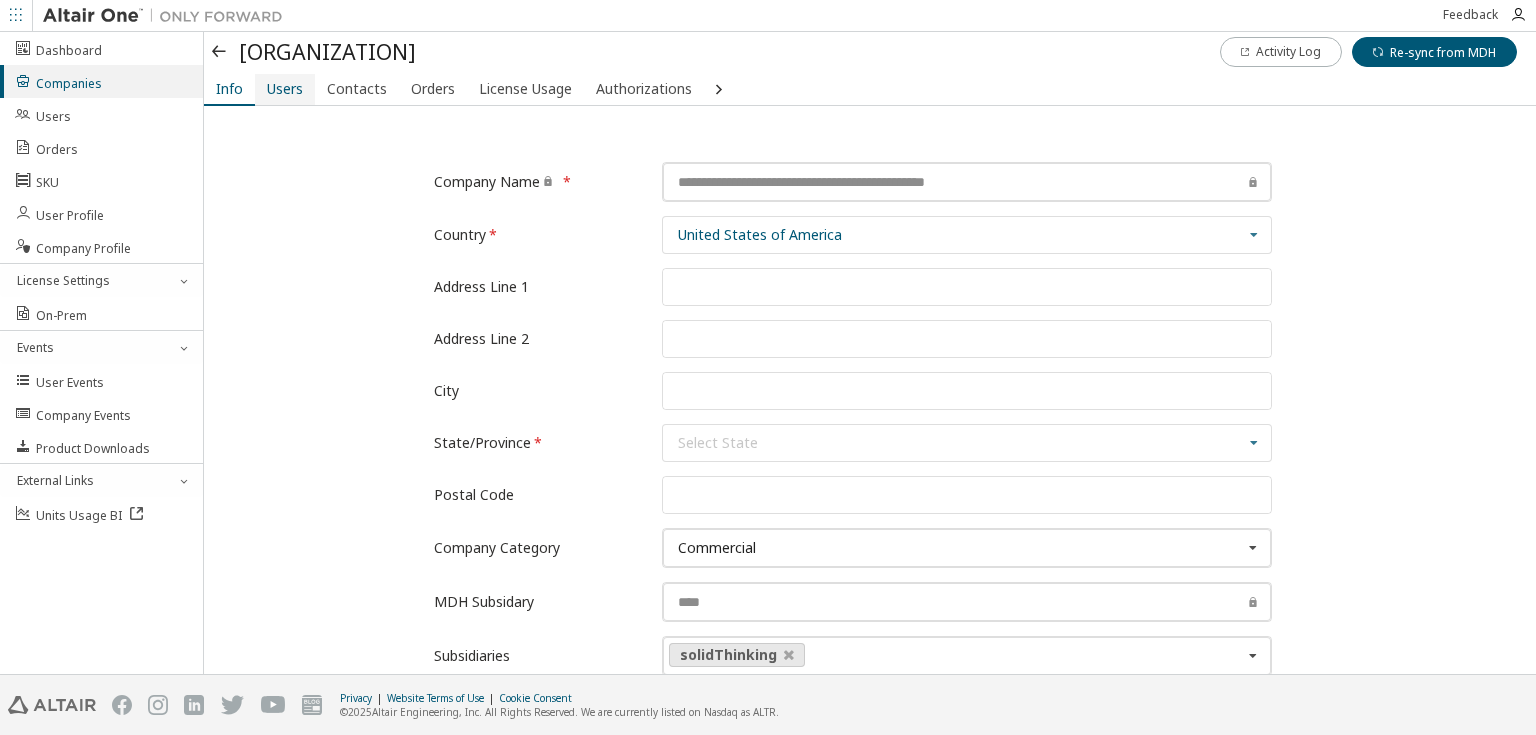 click on "Users" at bounding box center [285, 89] 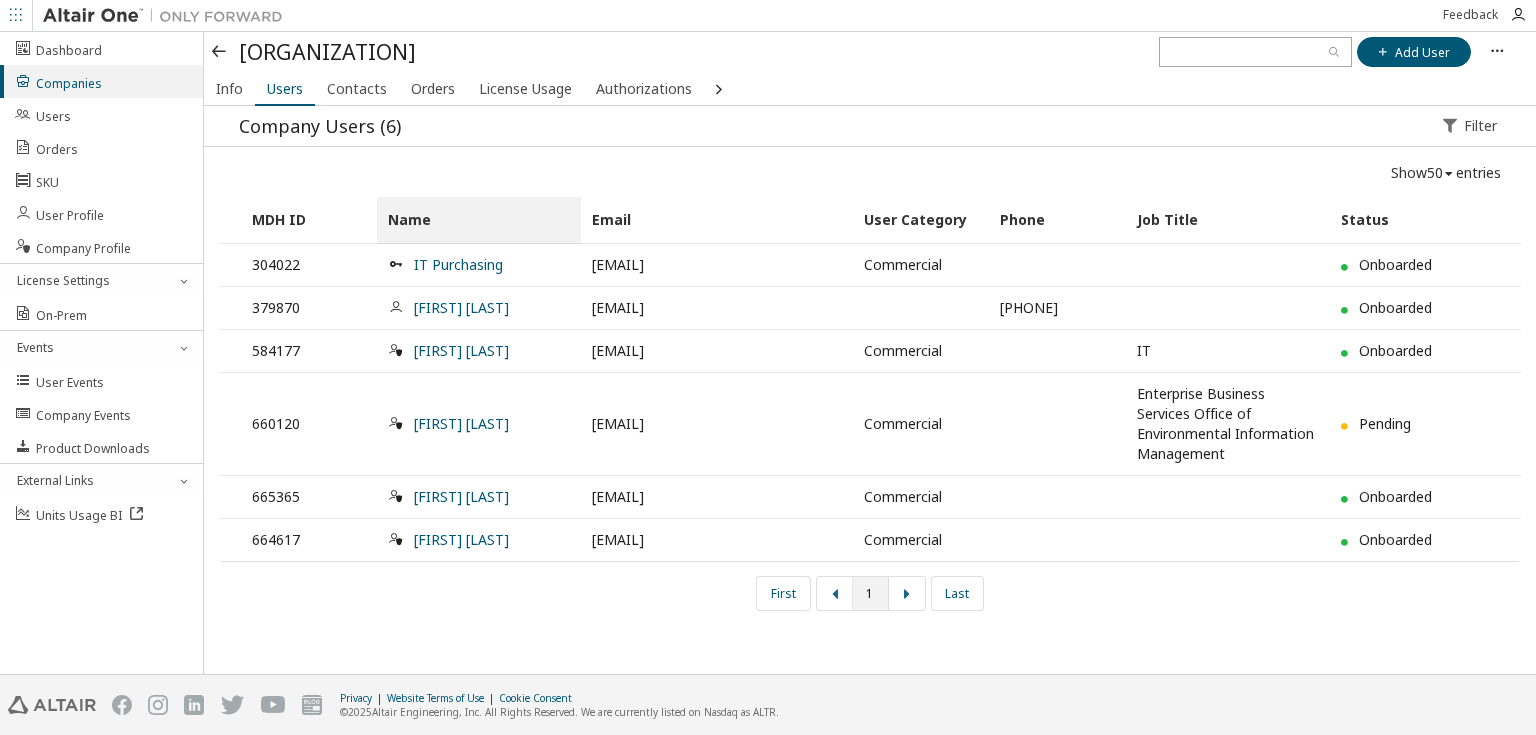 click on "Name" at bounding box center [479, 220] 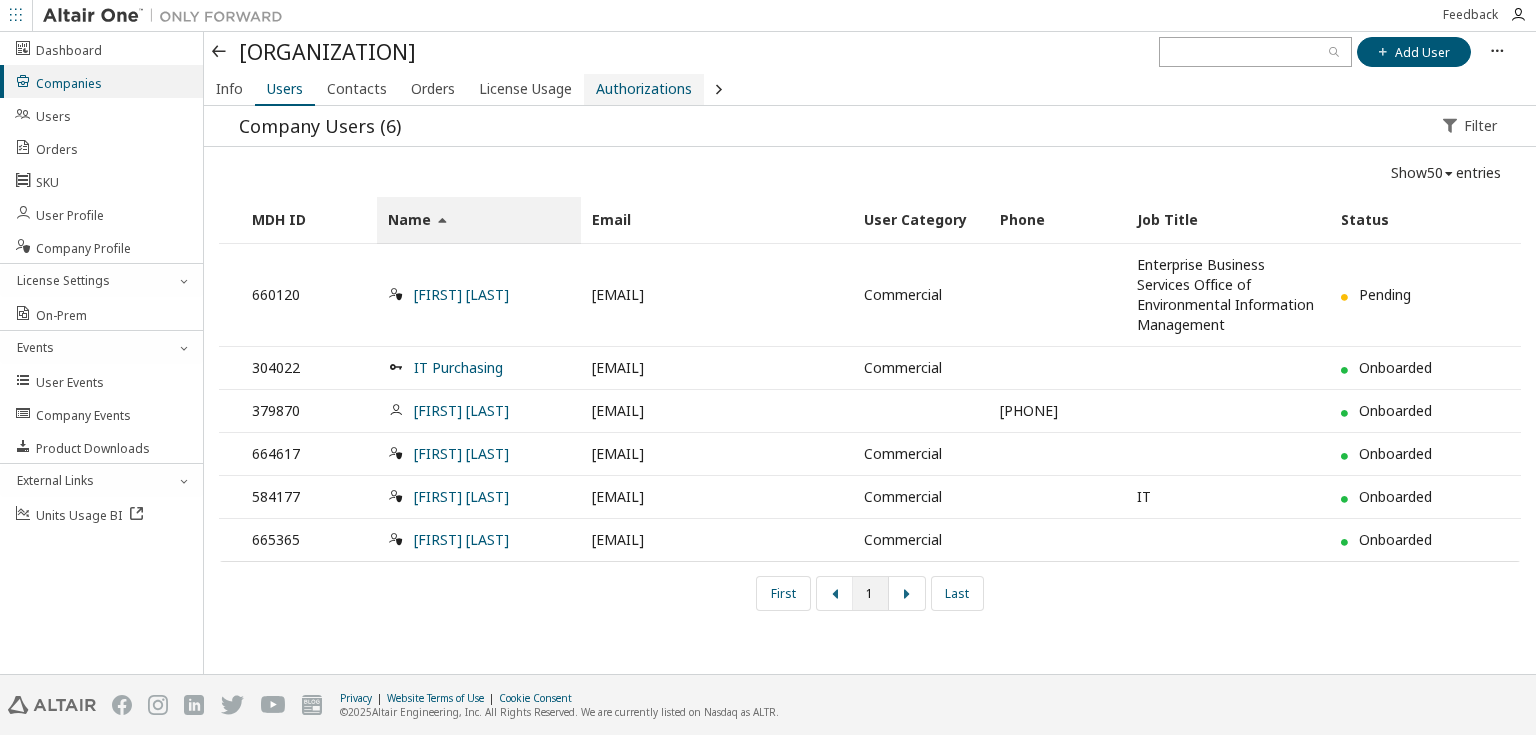 click on "Authorizations" at bounding box center (644, 89) 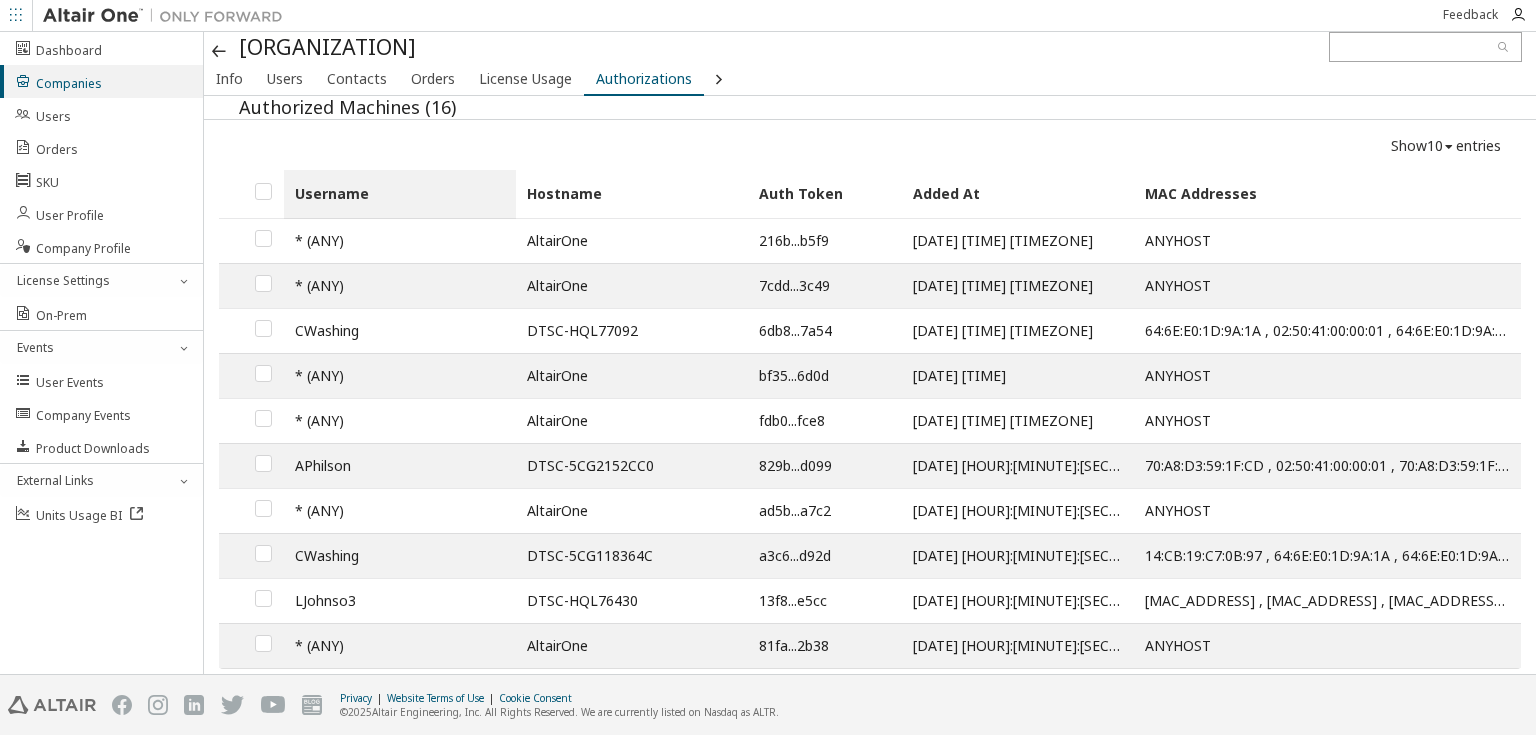 click on "Username" at bounding box center (400, 194) 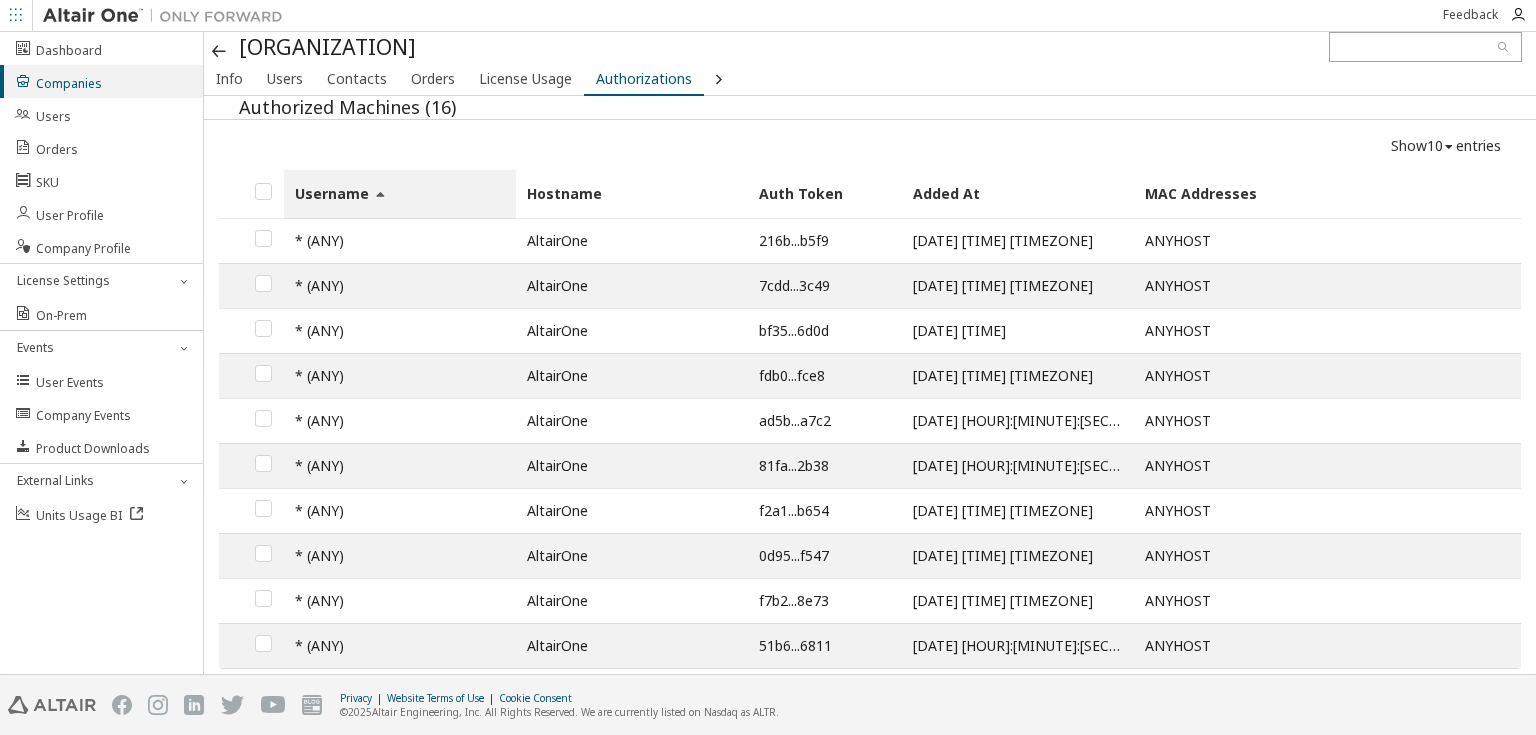 click on "Username" at bounding box center (400, 194) 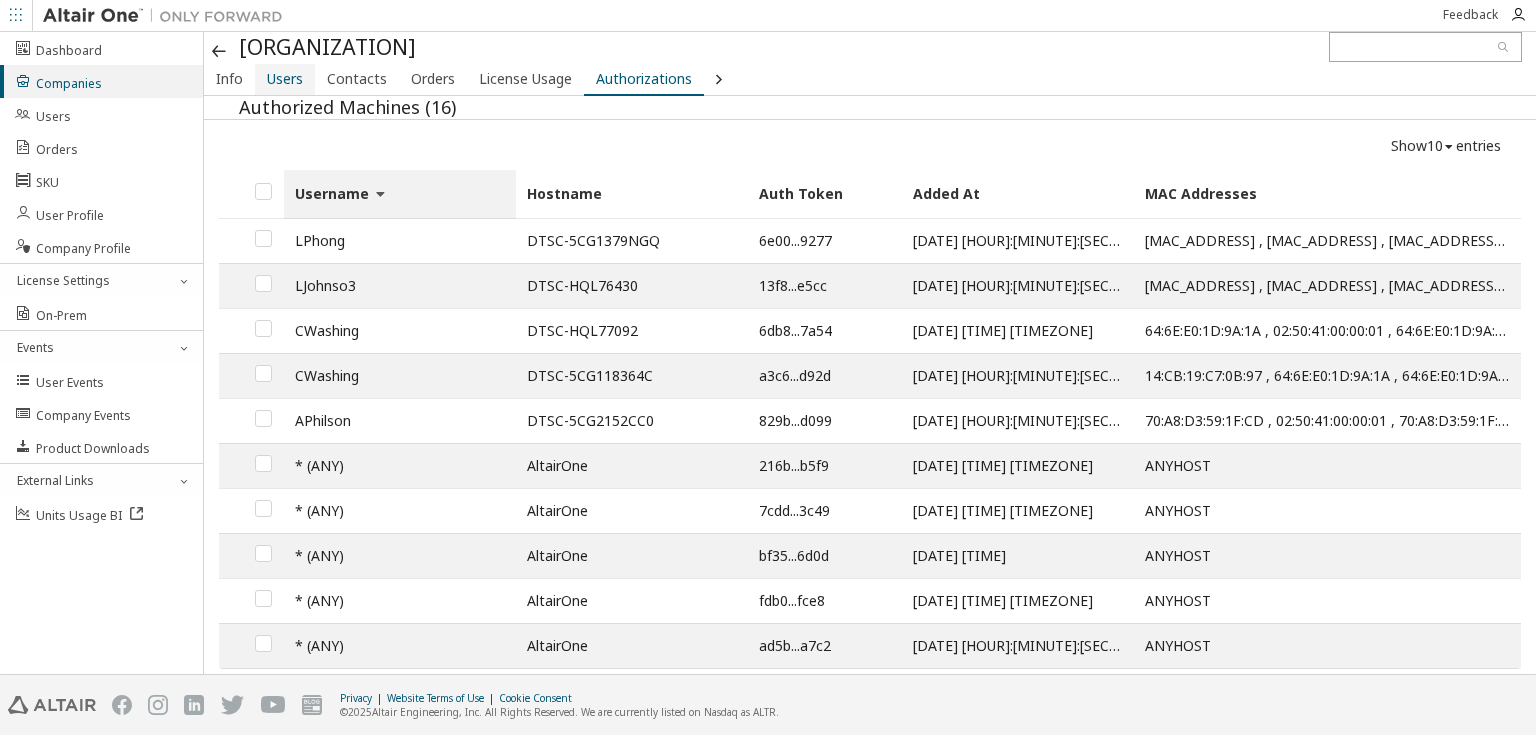 click on "Users" at bounding box center (285, 79) 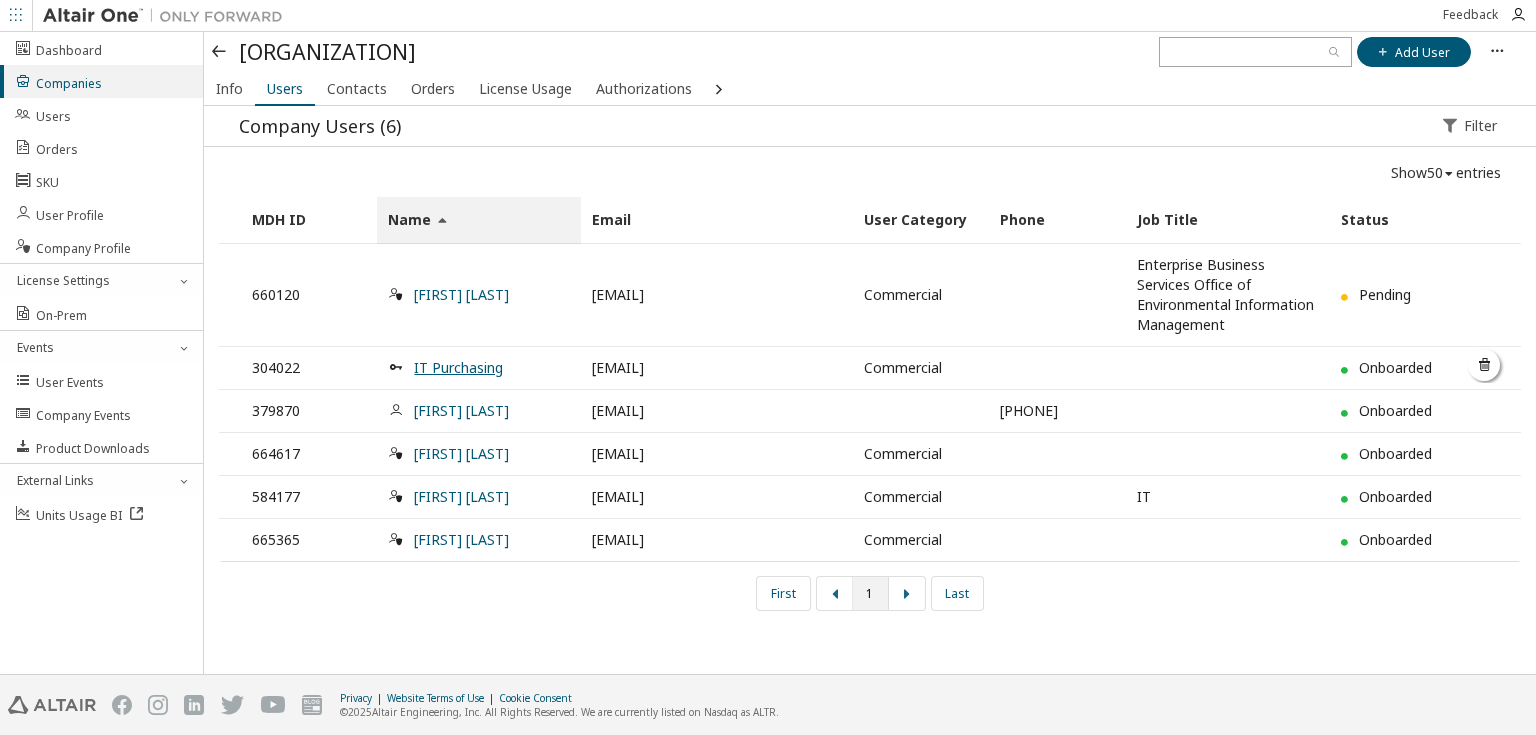 click on "IT Purchasing" at bounding box center [458, 367] 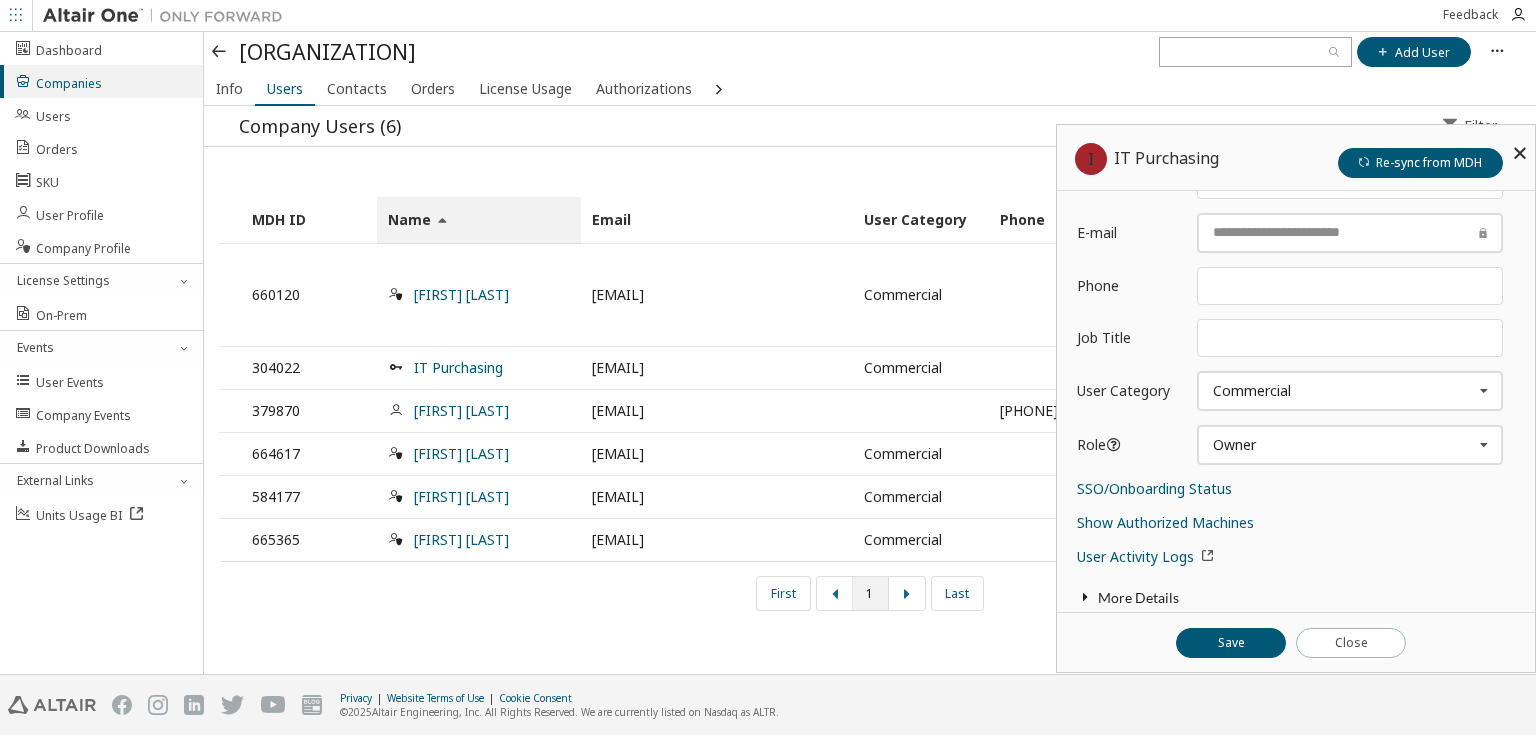 scroll, scrollTop: 180, scrollLeft: 0, axis: vertical 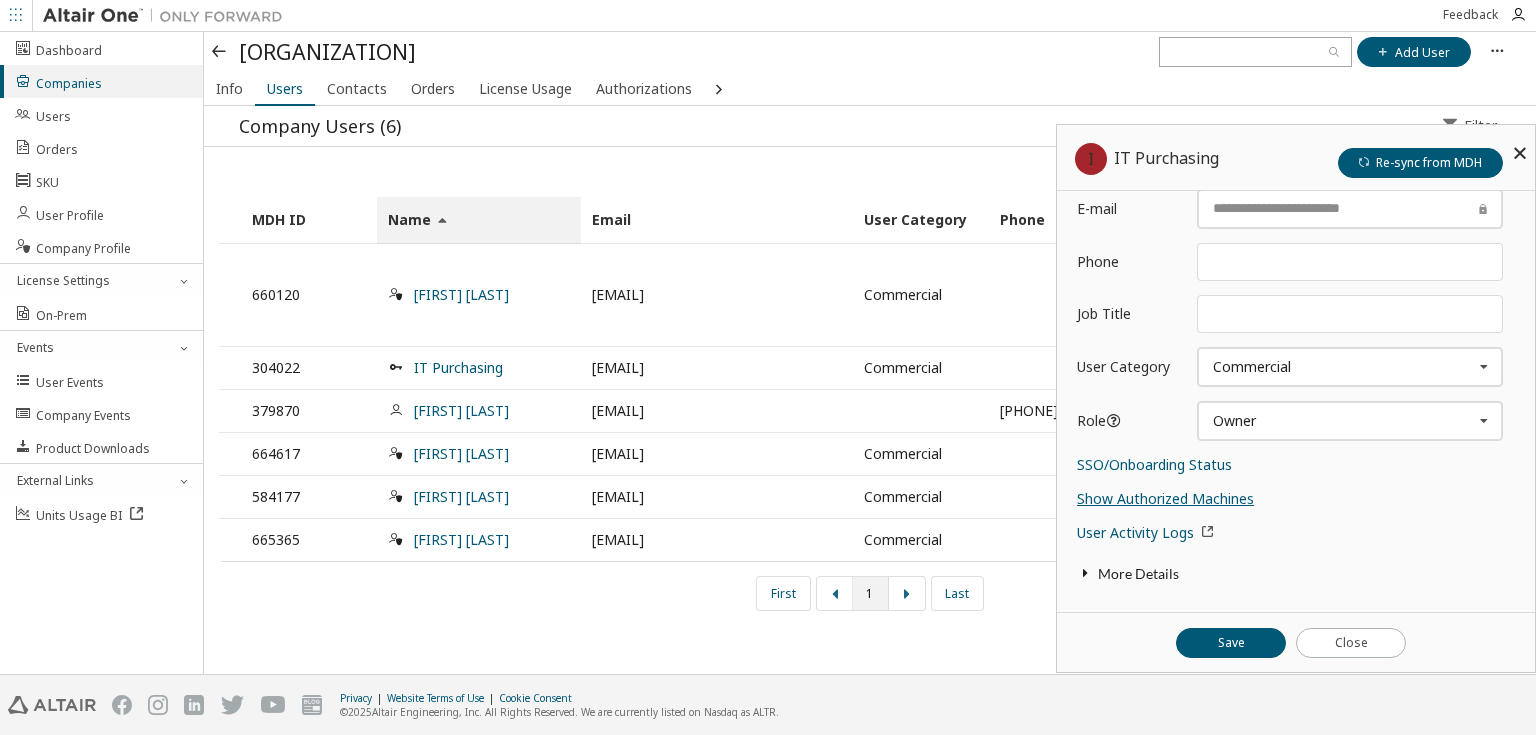click on "Show Authorized Machines" at bounding box center [1165, 498] 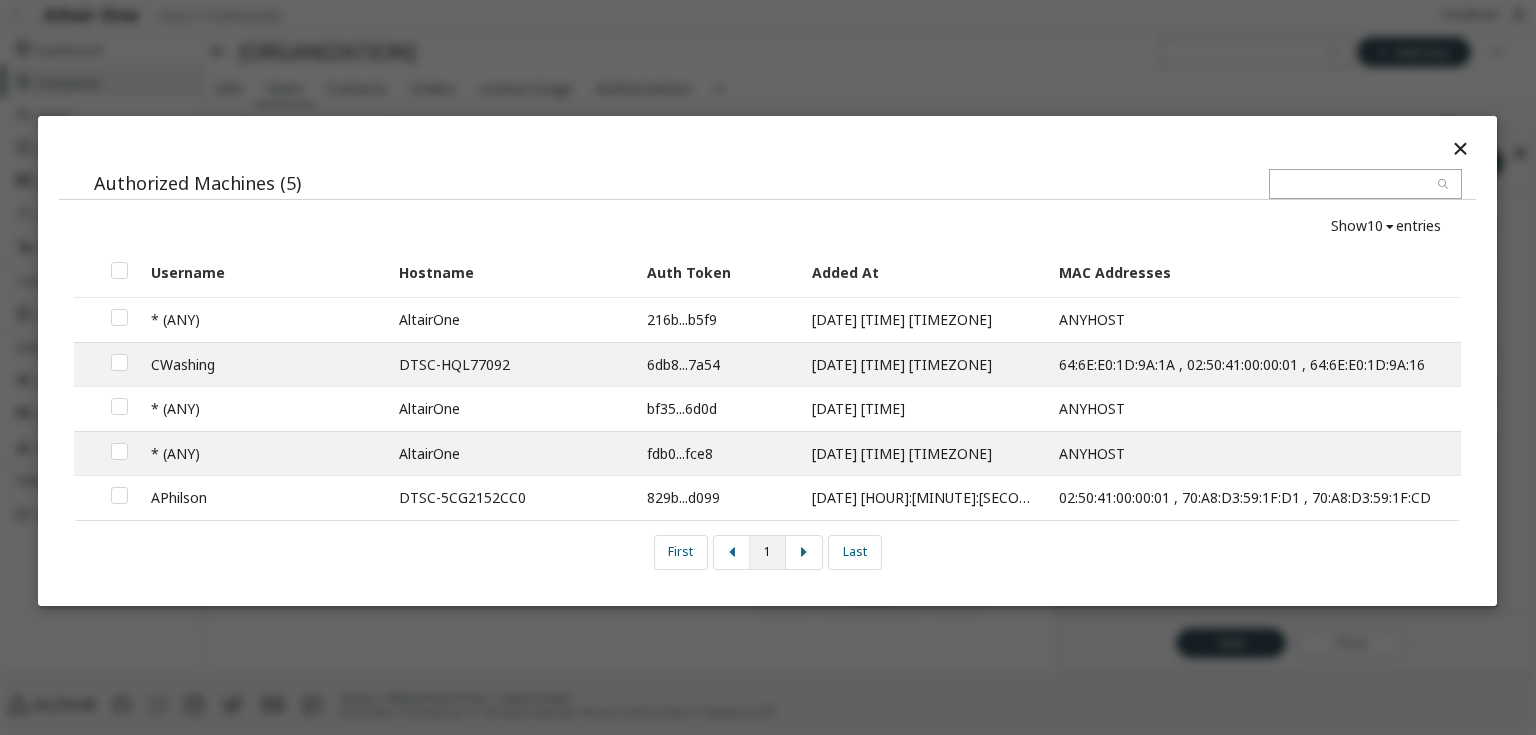 click on "APhilson" at bounding box center (265, 497) 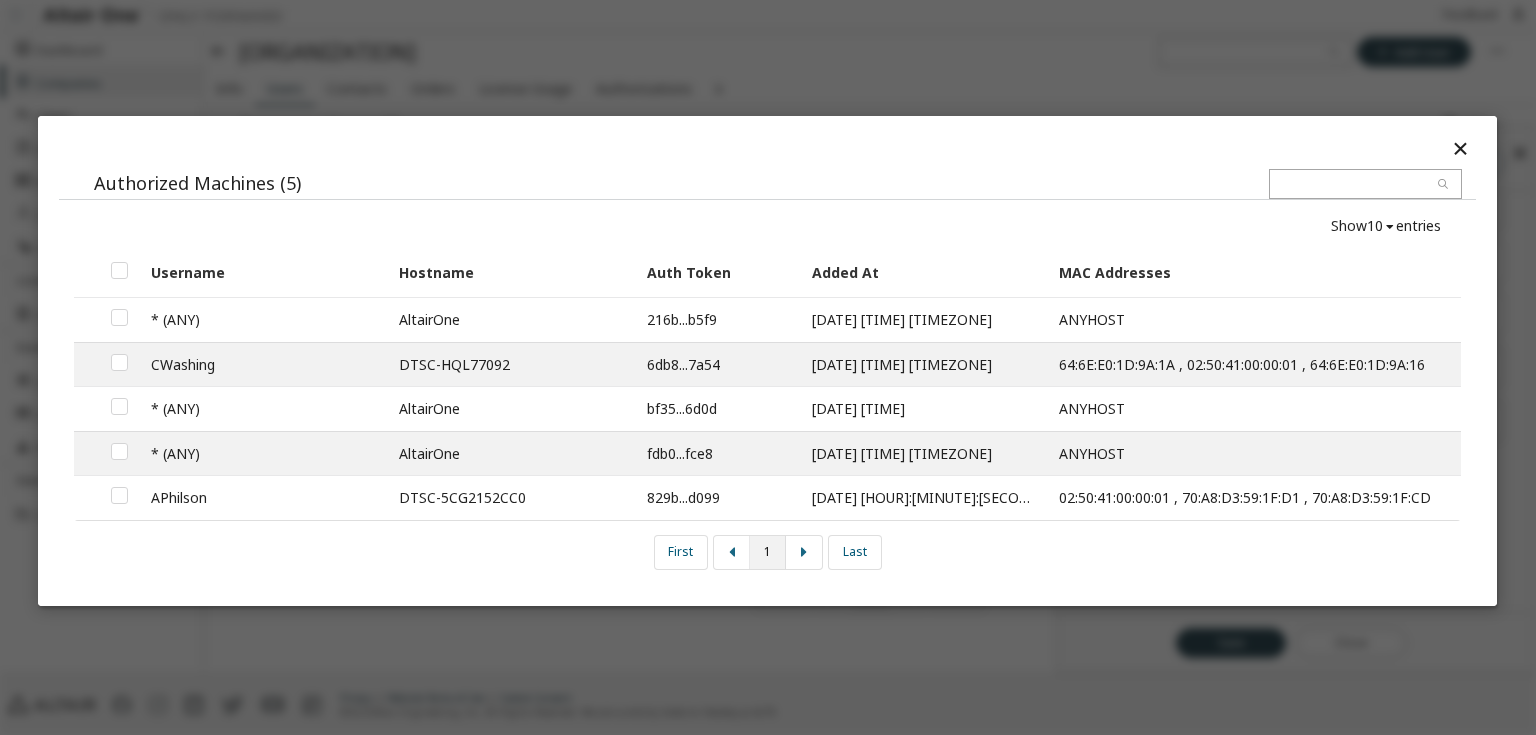 click at bounding box center [1460, 147] 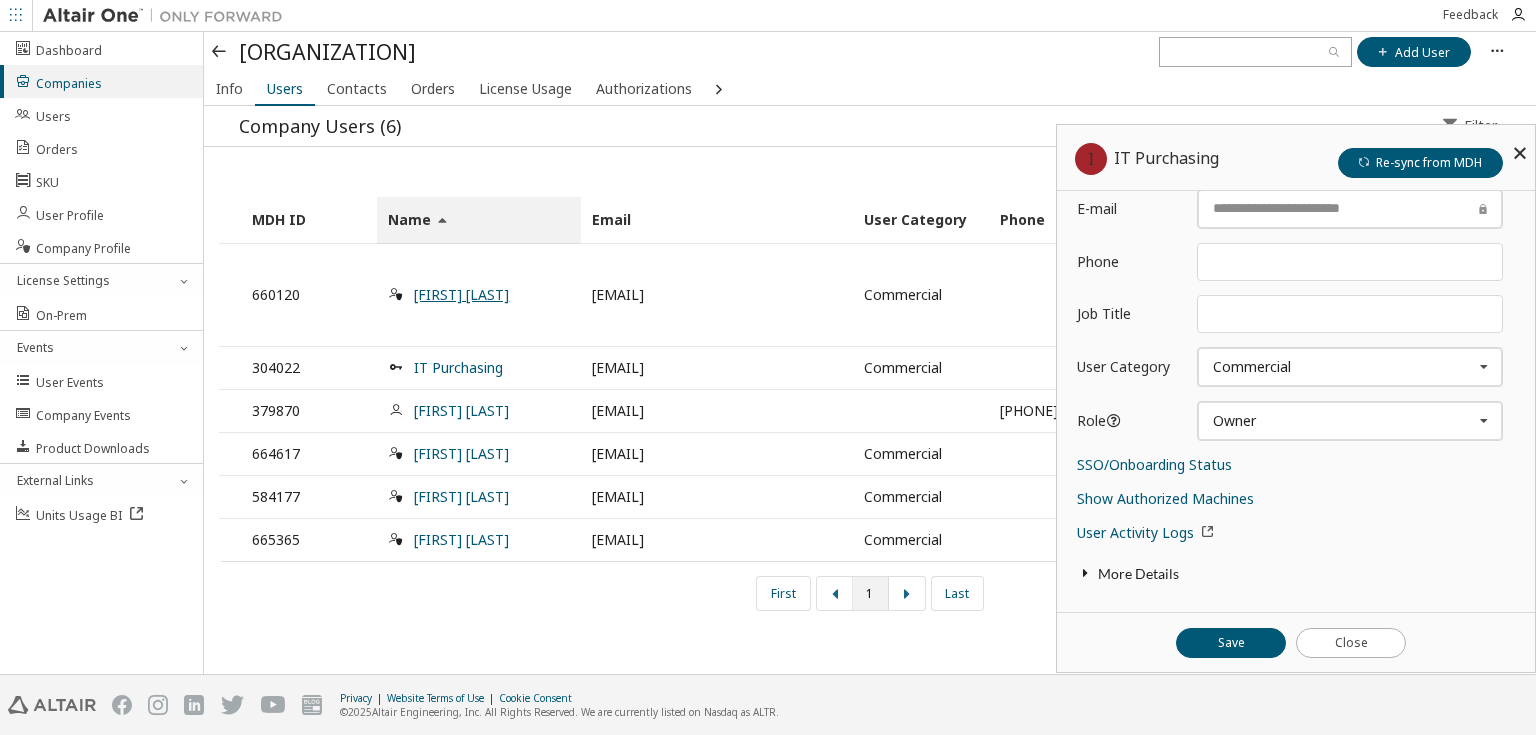click on "[FIRST] [LAST]" at bounding box center [461, 294] 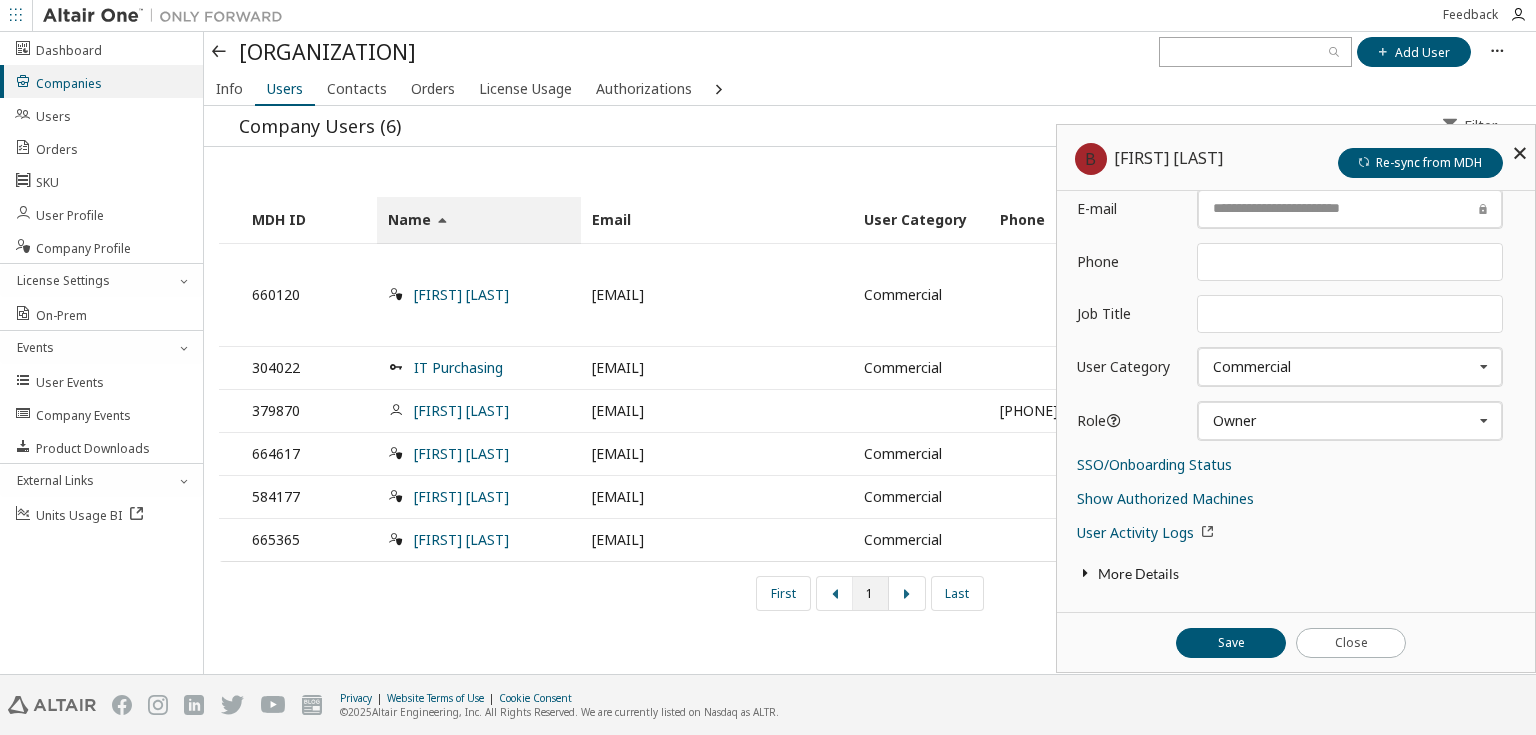 type on "*****" 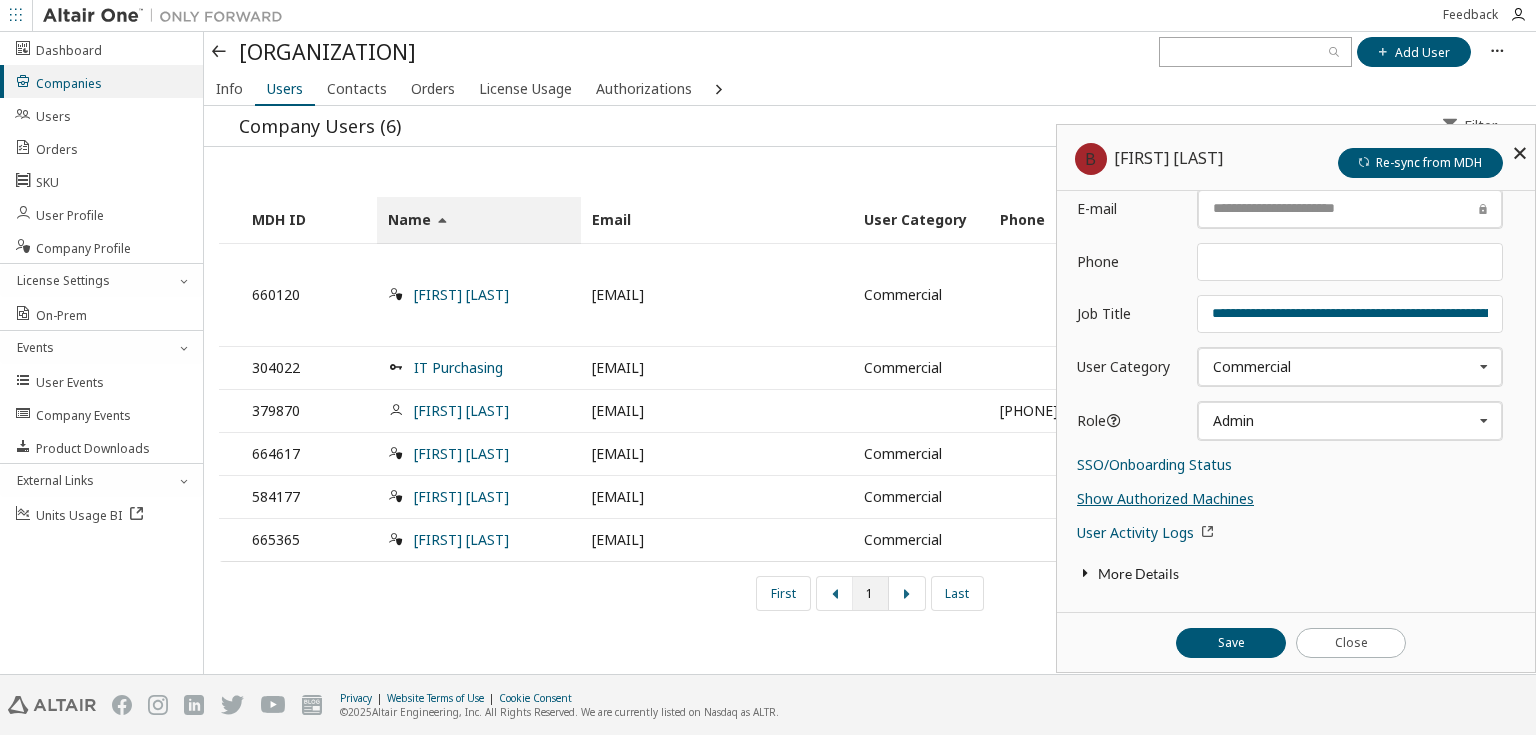 click on "Show Authorized Machines" at bounding box center [1165, 498] 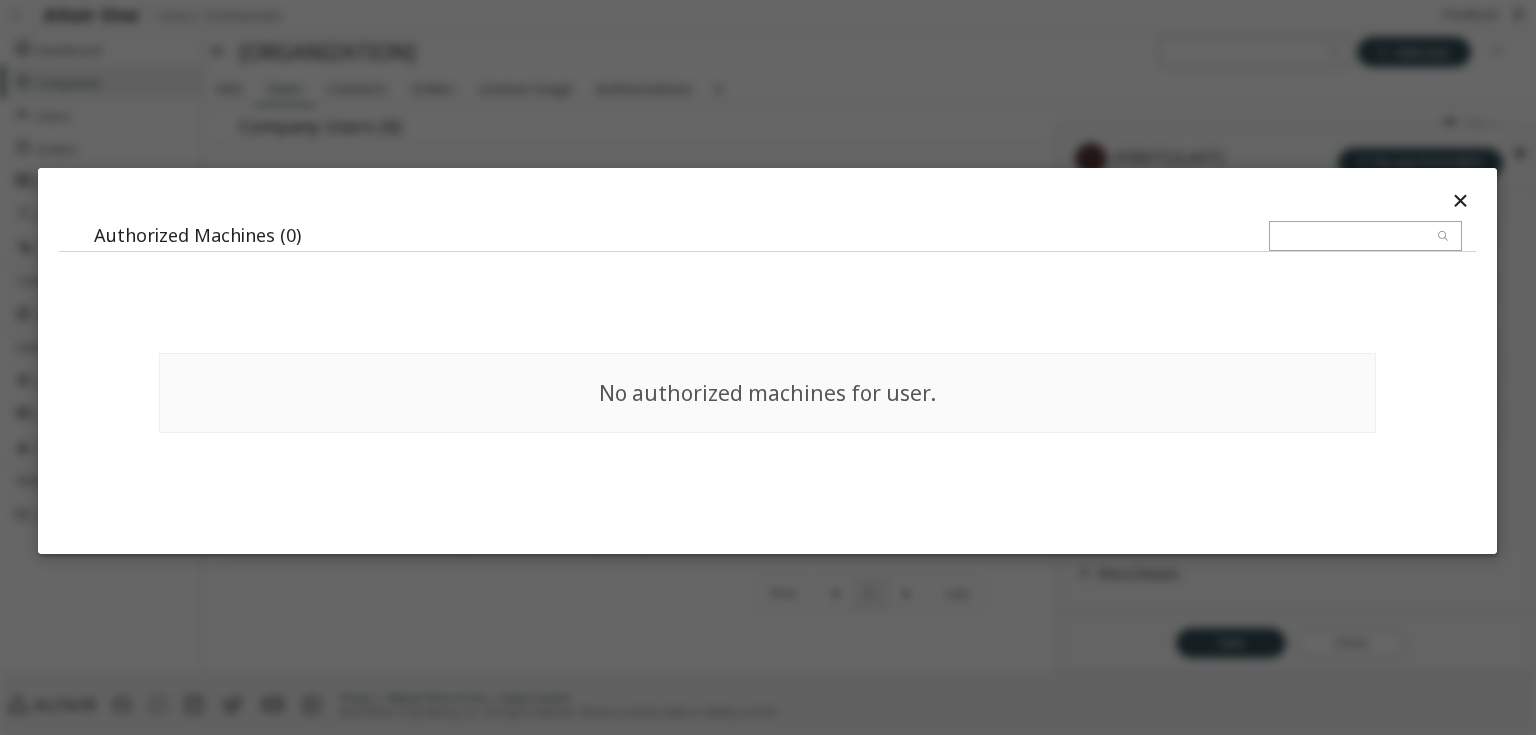 click at bounding box center (1460, 199) 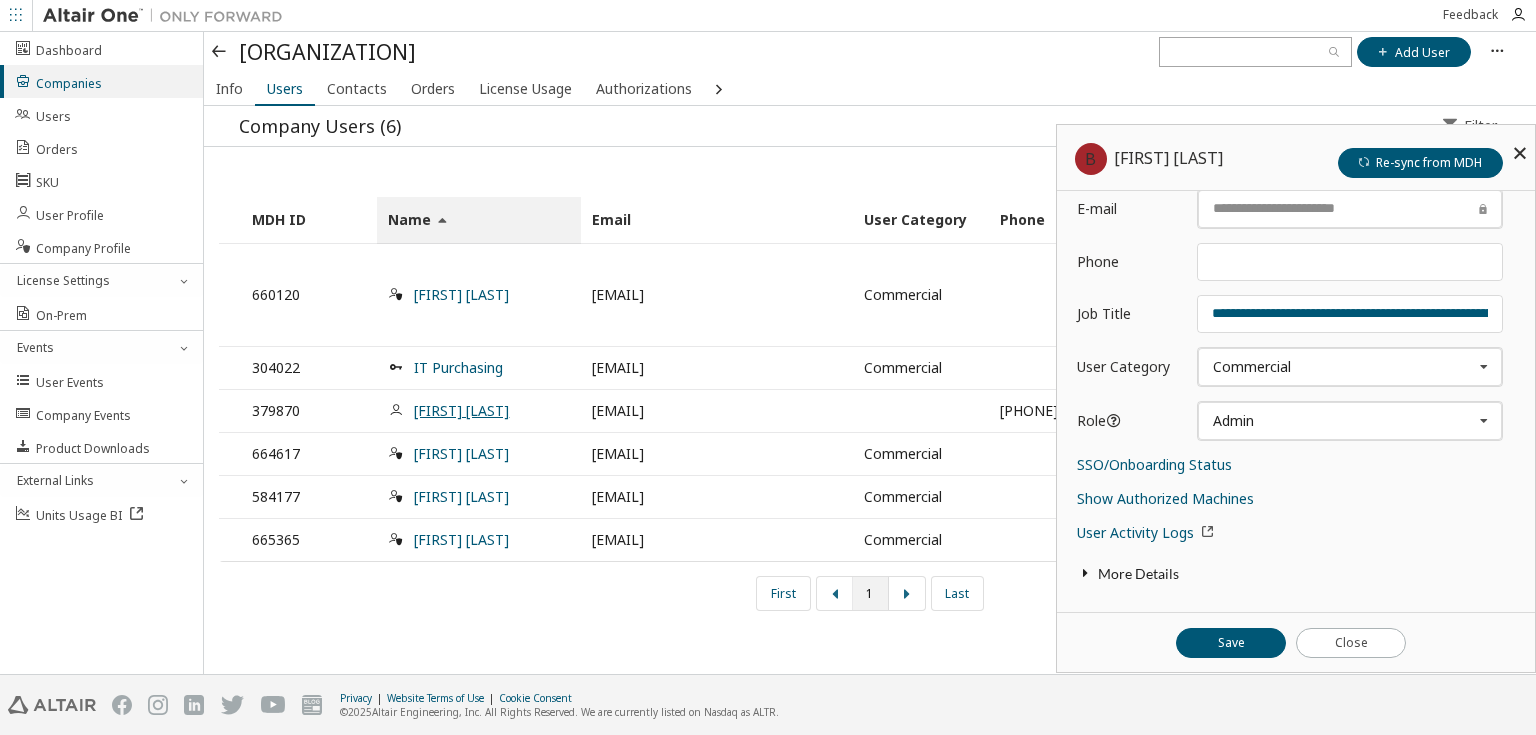 click on "[FIRST] [LAST]" at bounding box center (461, 410) 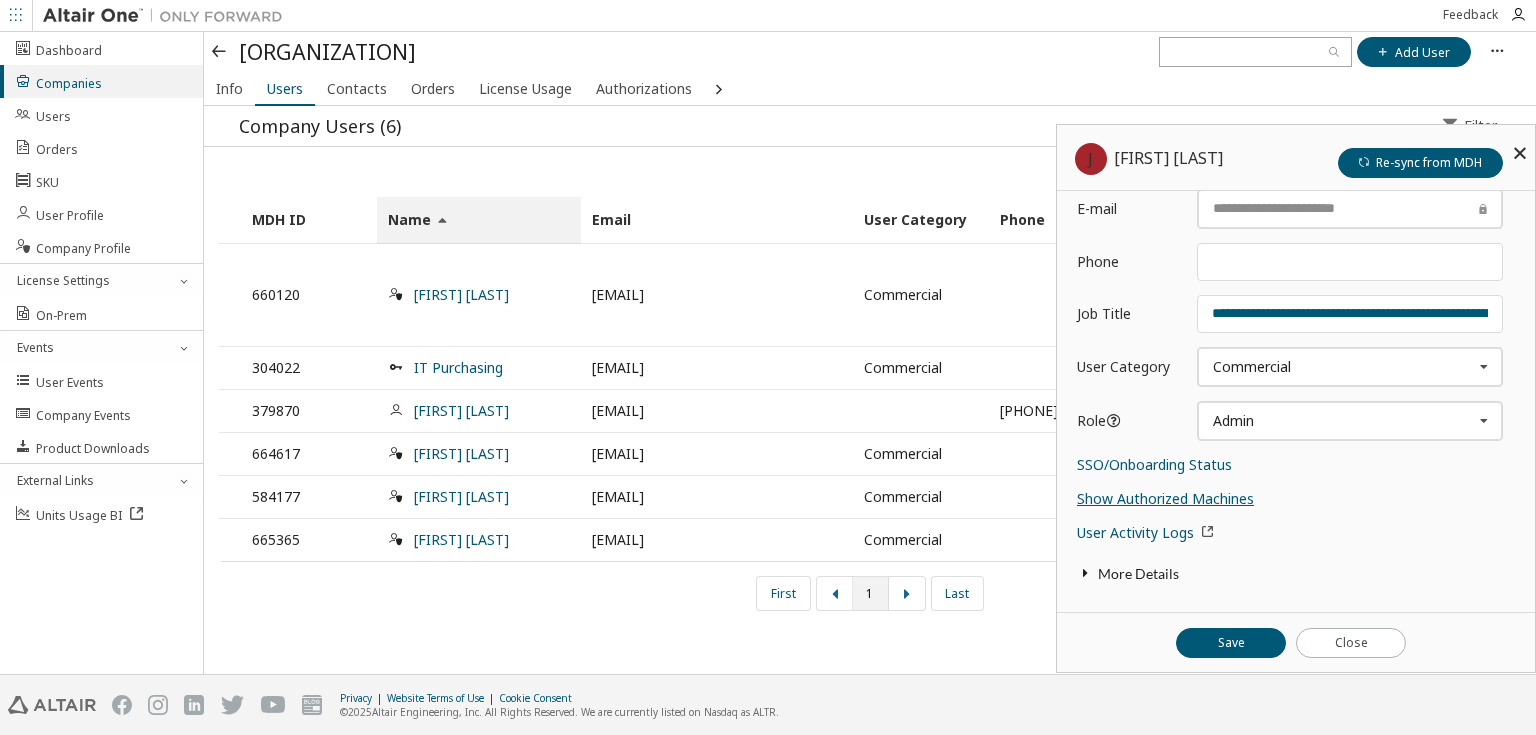 click on "Show Authorized Machines" at bounding box center [1165, 498] 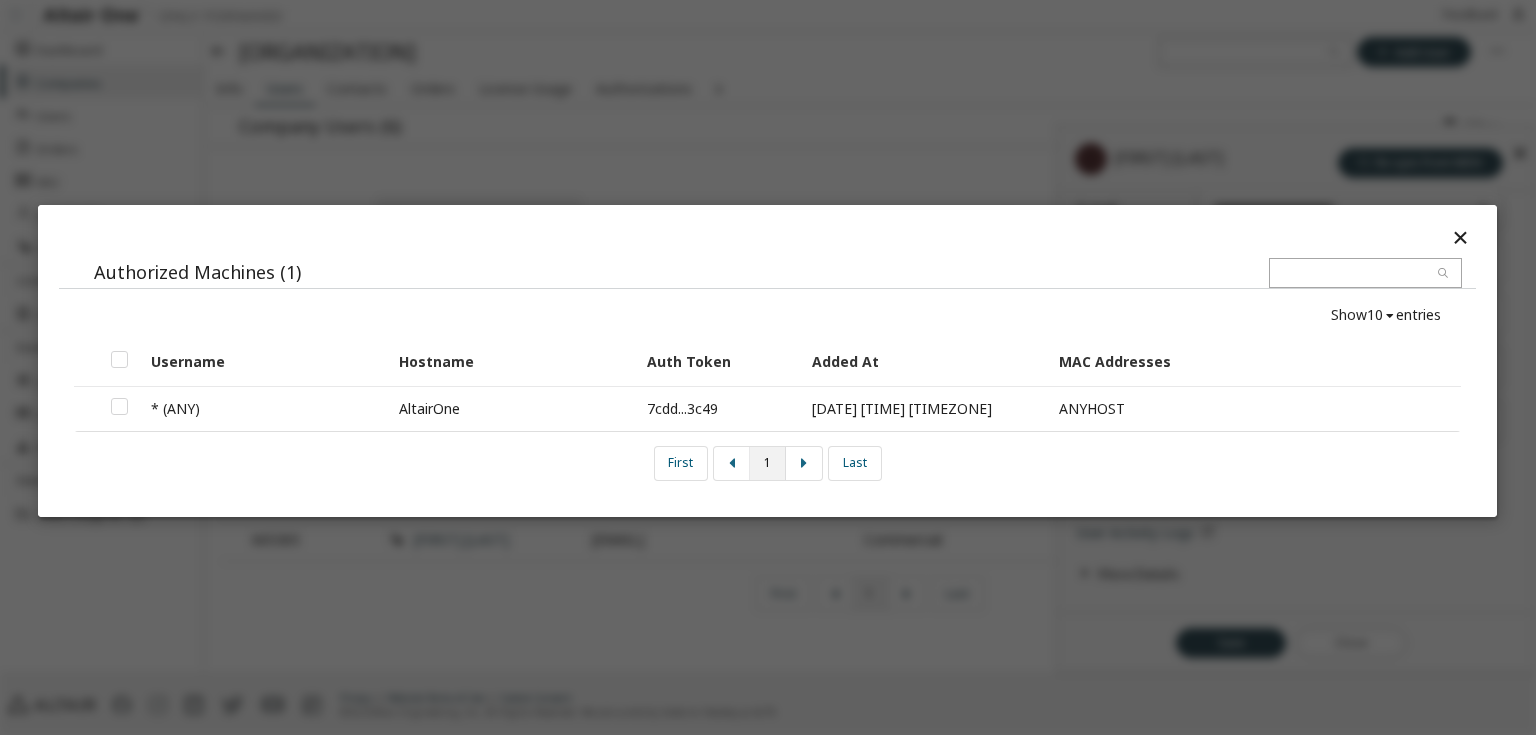 type on "********" 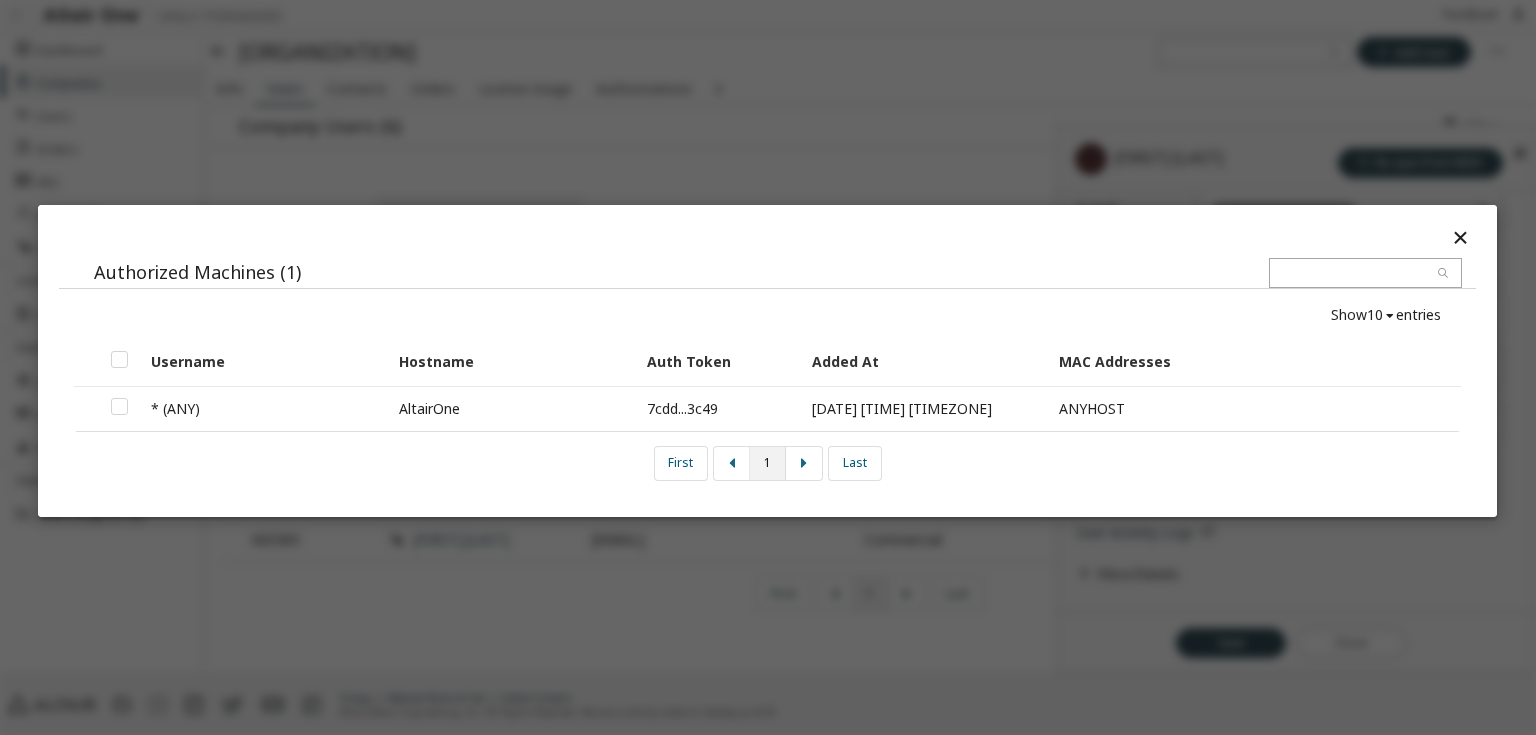 click at bounding box center (1460, 236) 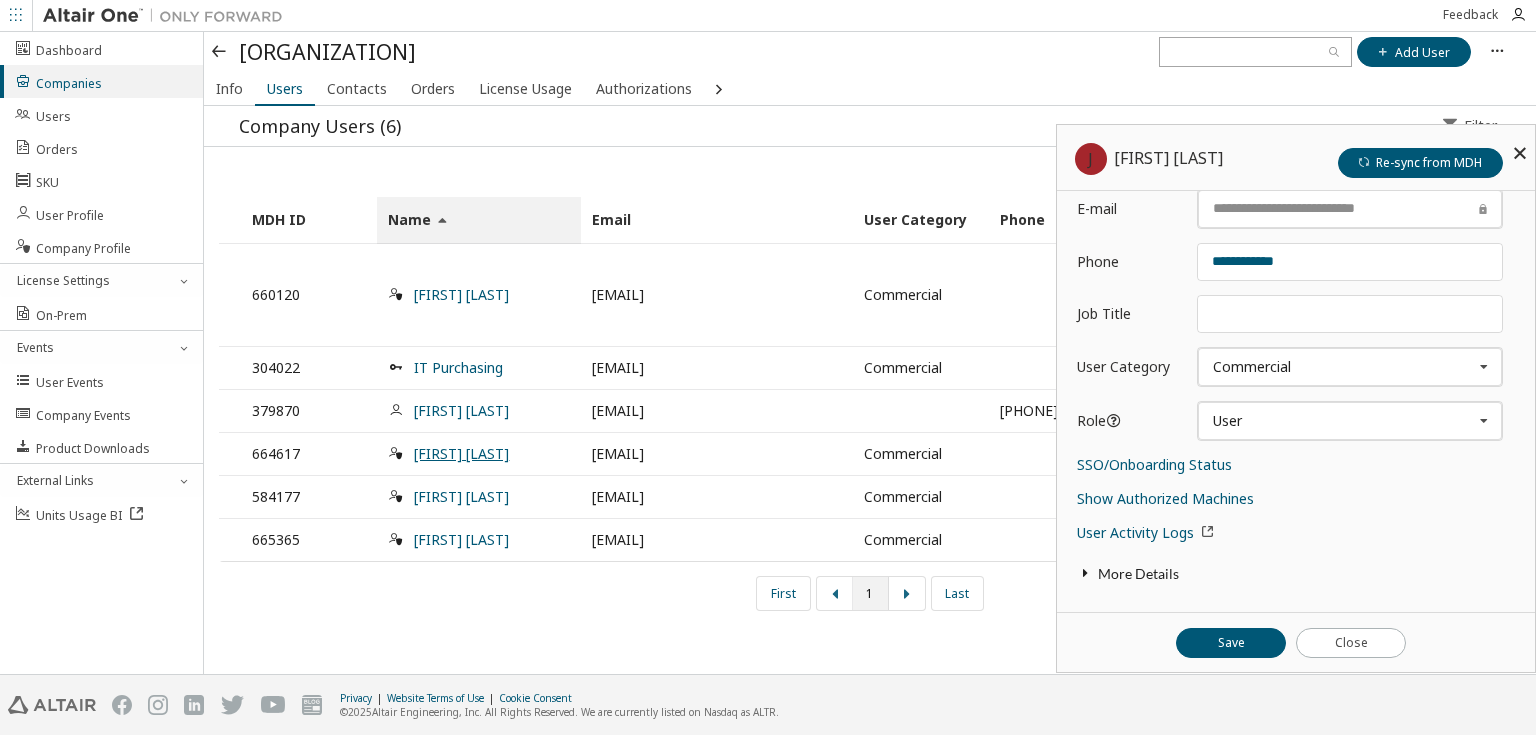 click on "[FIRST] [LAST]" at bounding box center [461, 453] 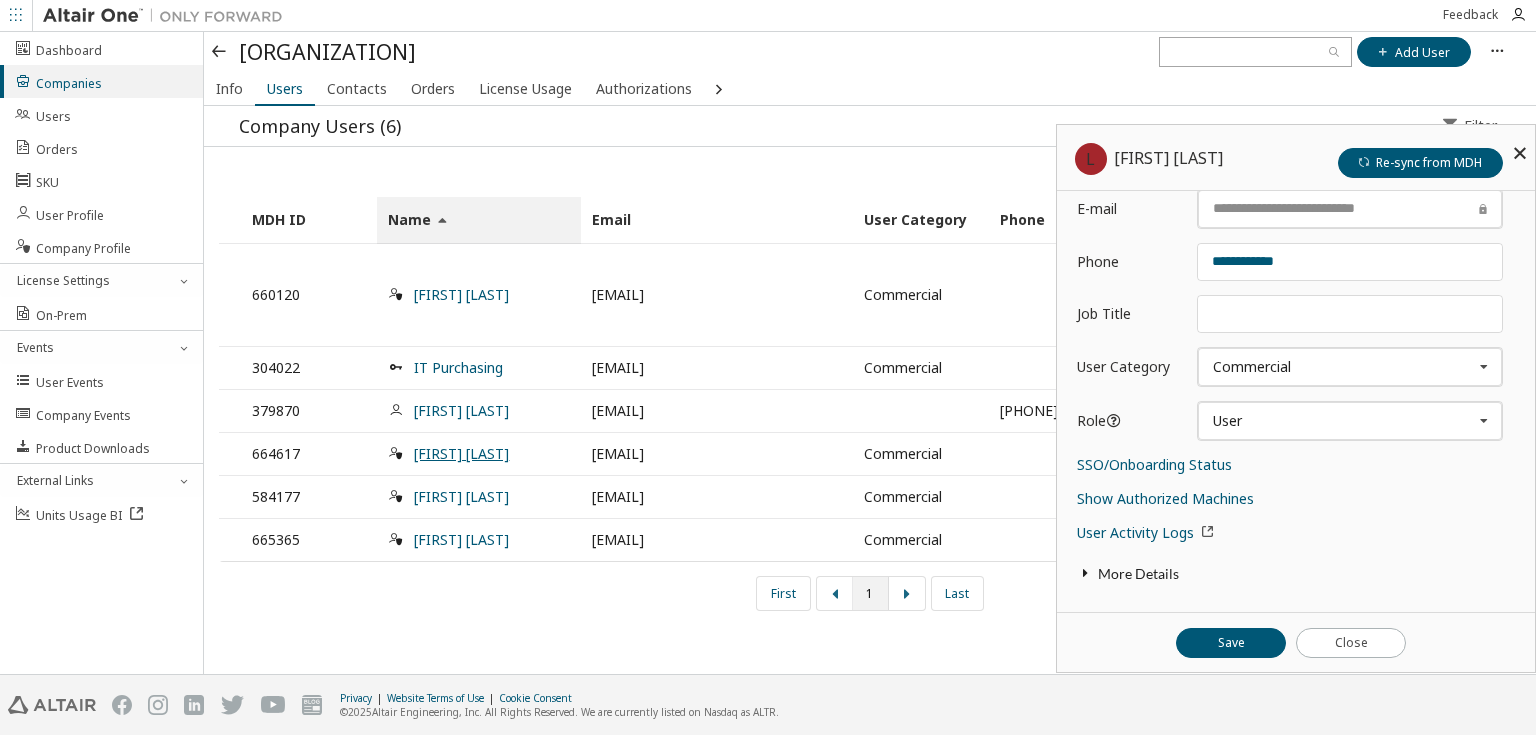 type on "*****" 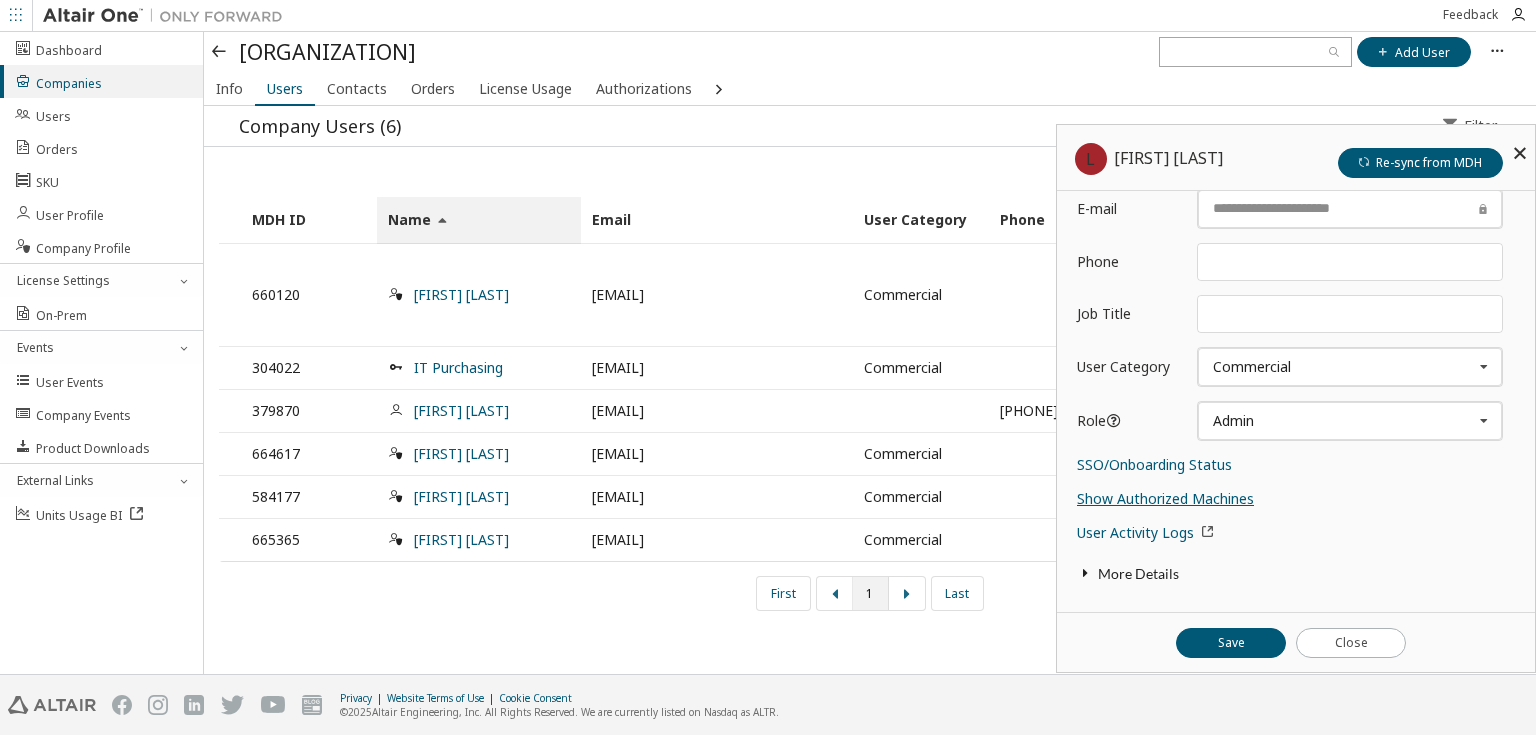 click on "Show Authorized Machines" at bounding box center (1165, 498) 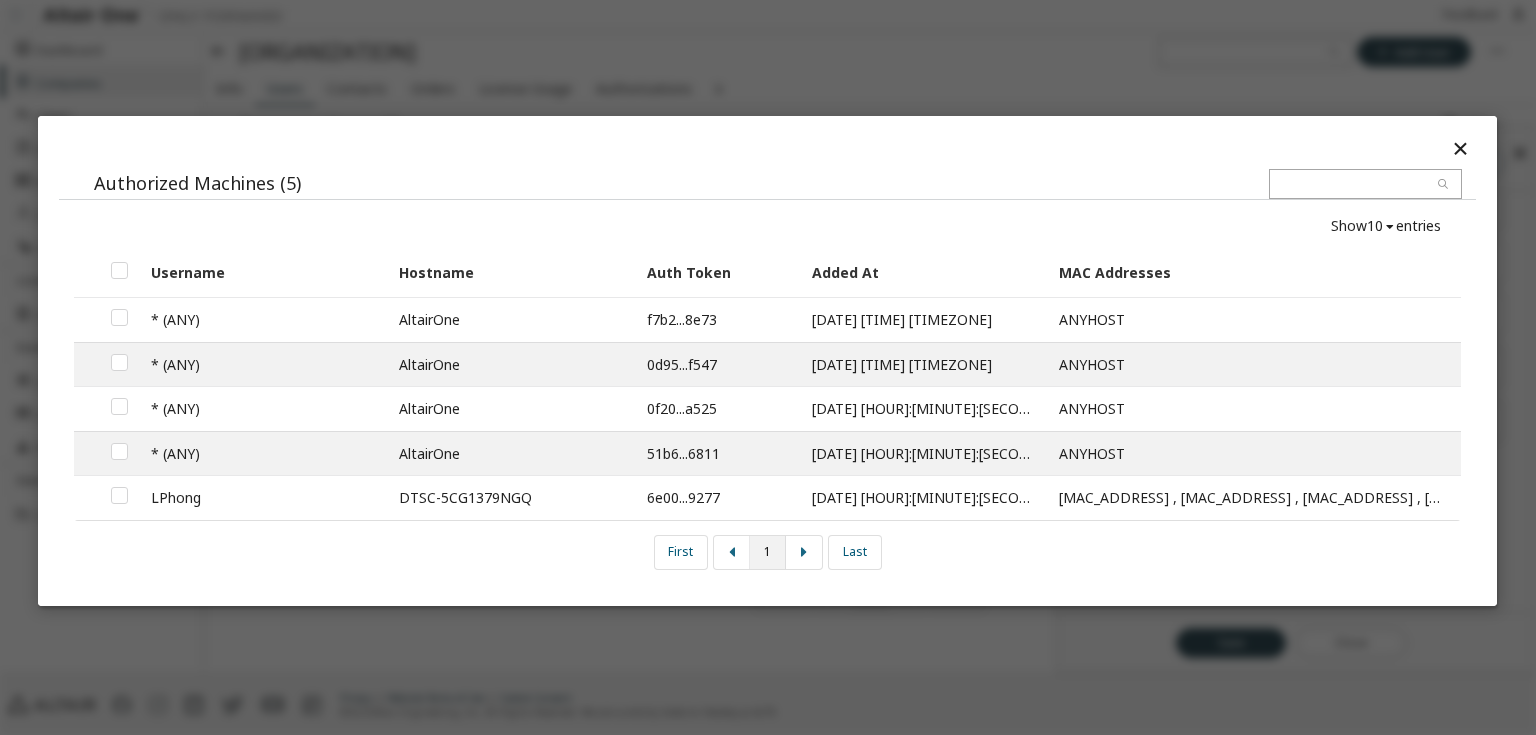 click at bounding box center [1460, 147] 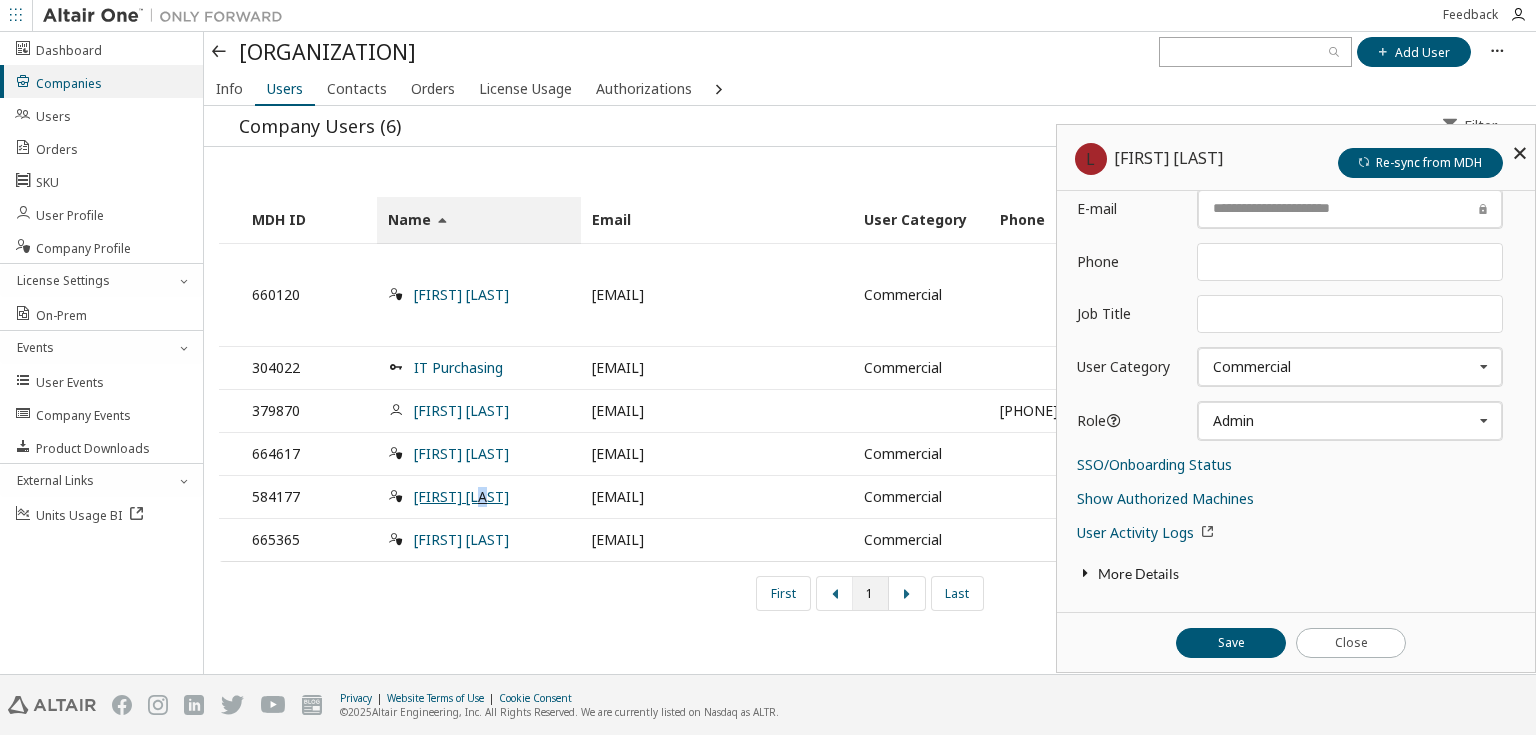 click on "[FIRST] [LAST]" at bounding box center [461, 496] 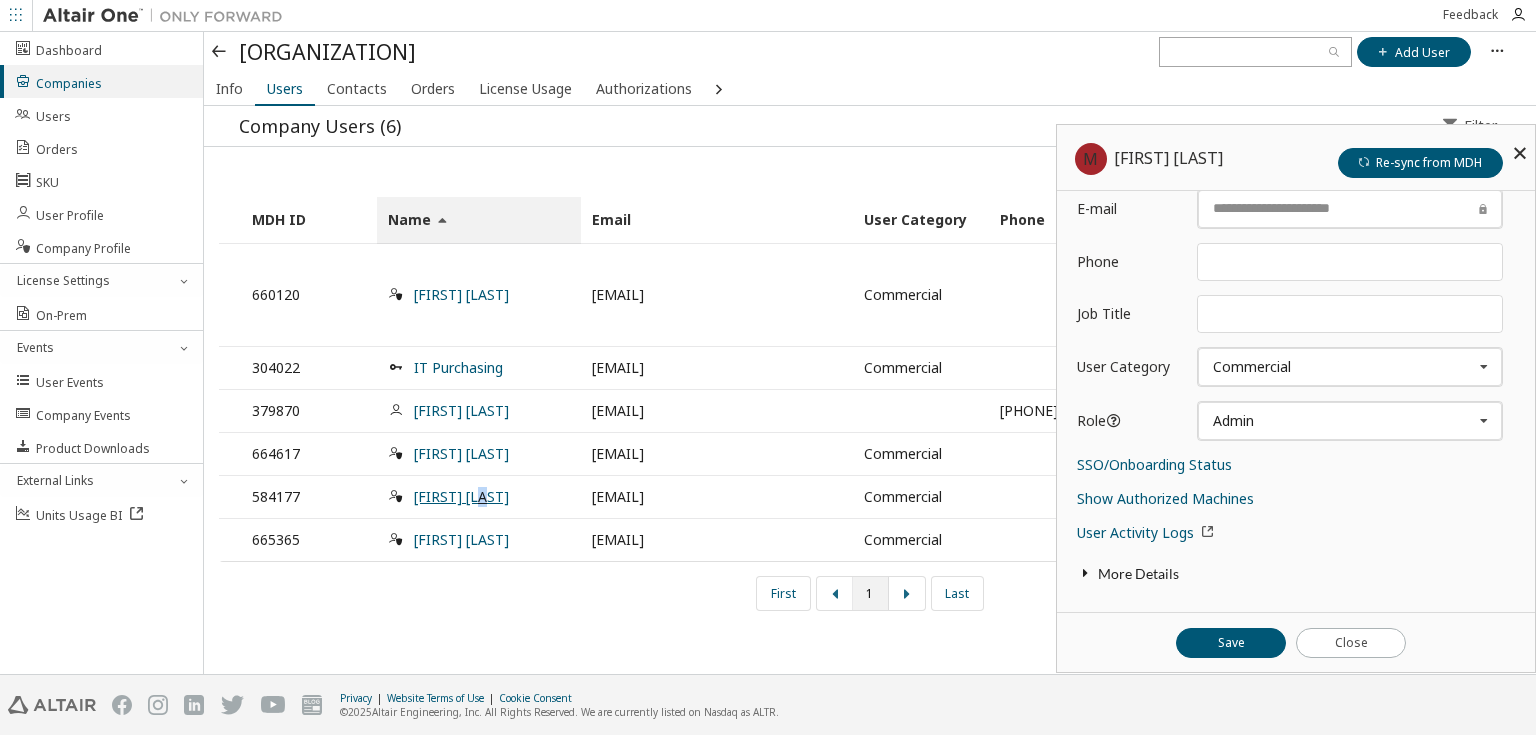 type on "*****" 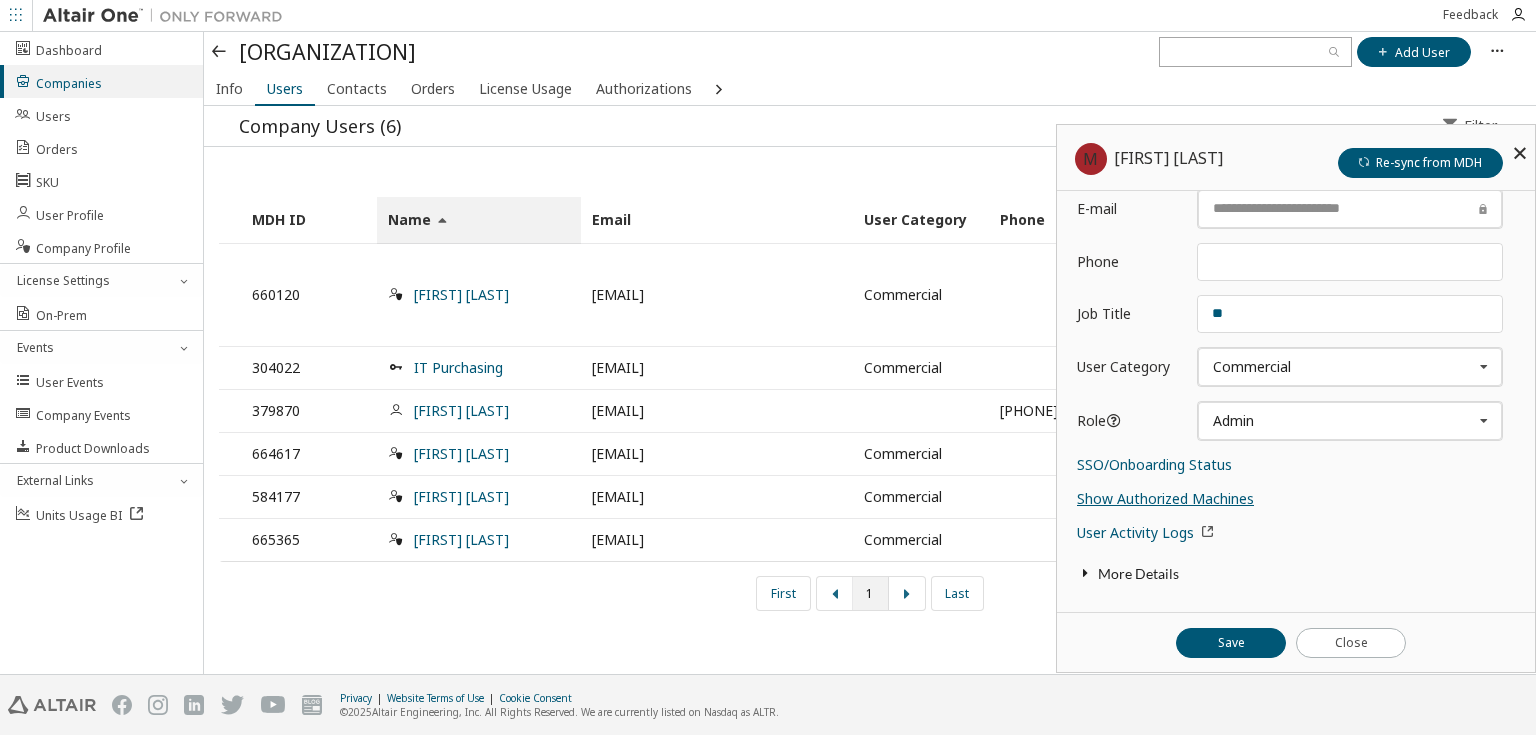 click on "Show Authorized Machines" at bounding box center [1165, 498] 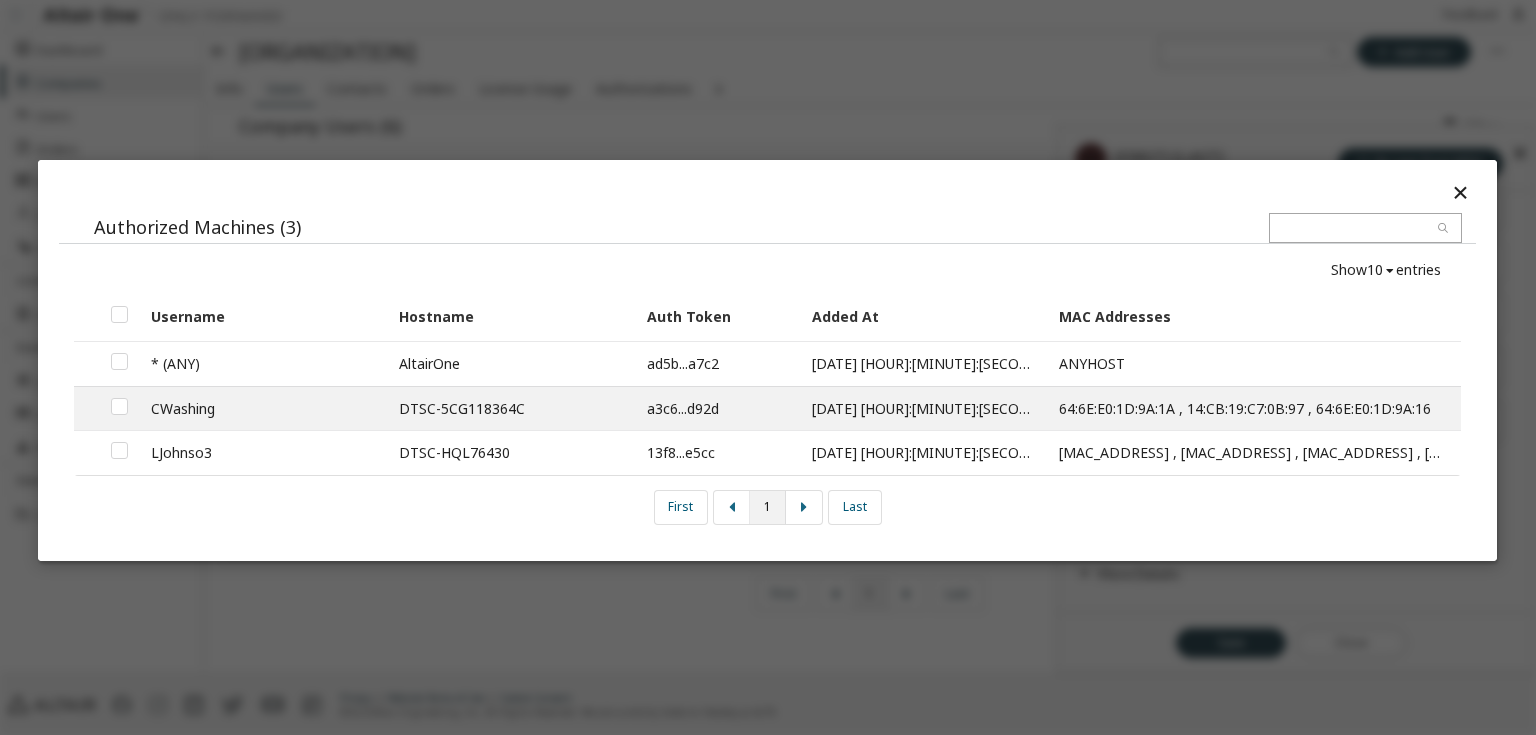 click at bounding box center [1460, 192] 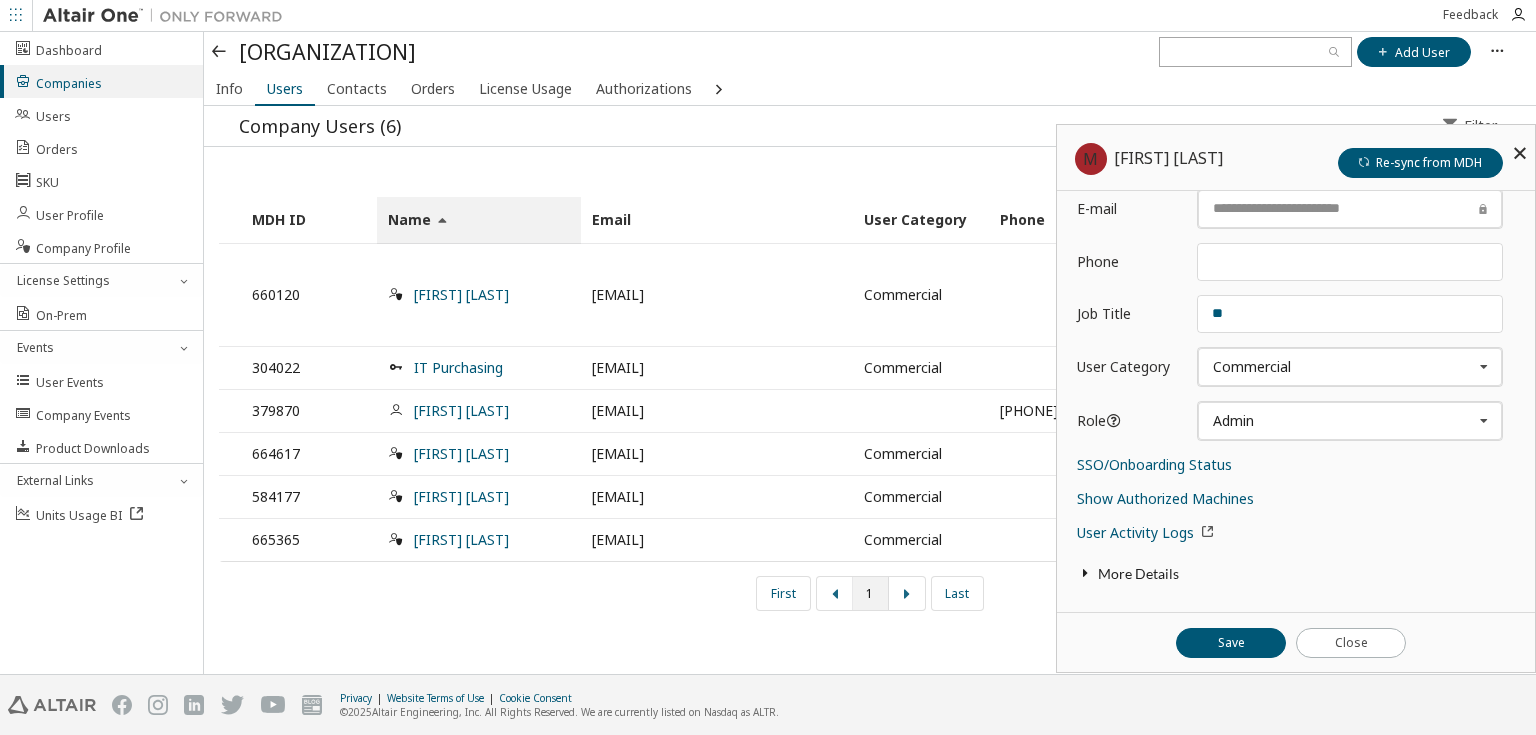 click at bounding box center [1520, 153] 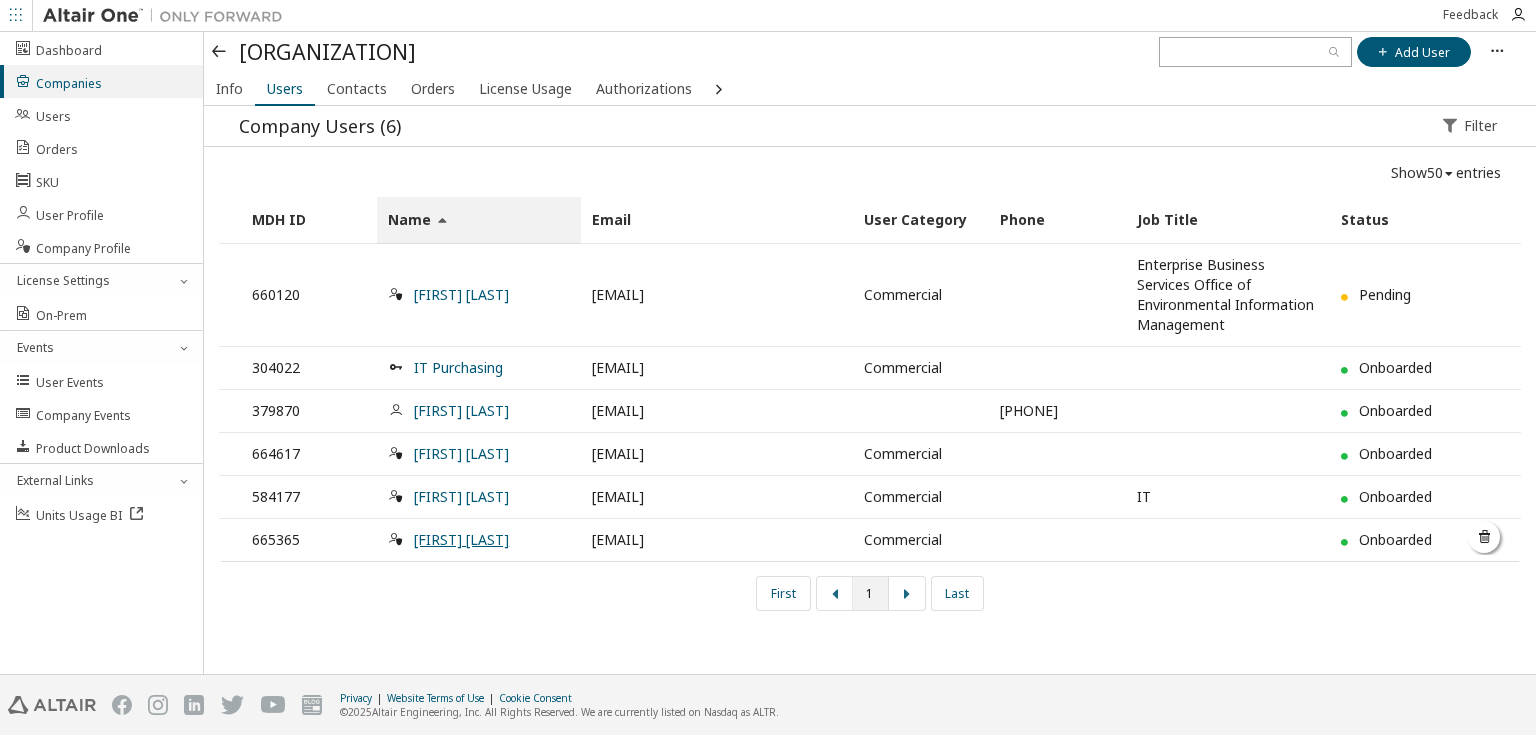 click on "[FIRST] [LAST]" at bounding box center (461, 539) 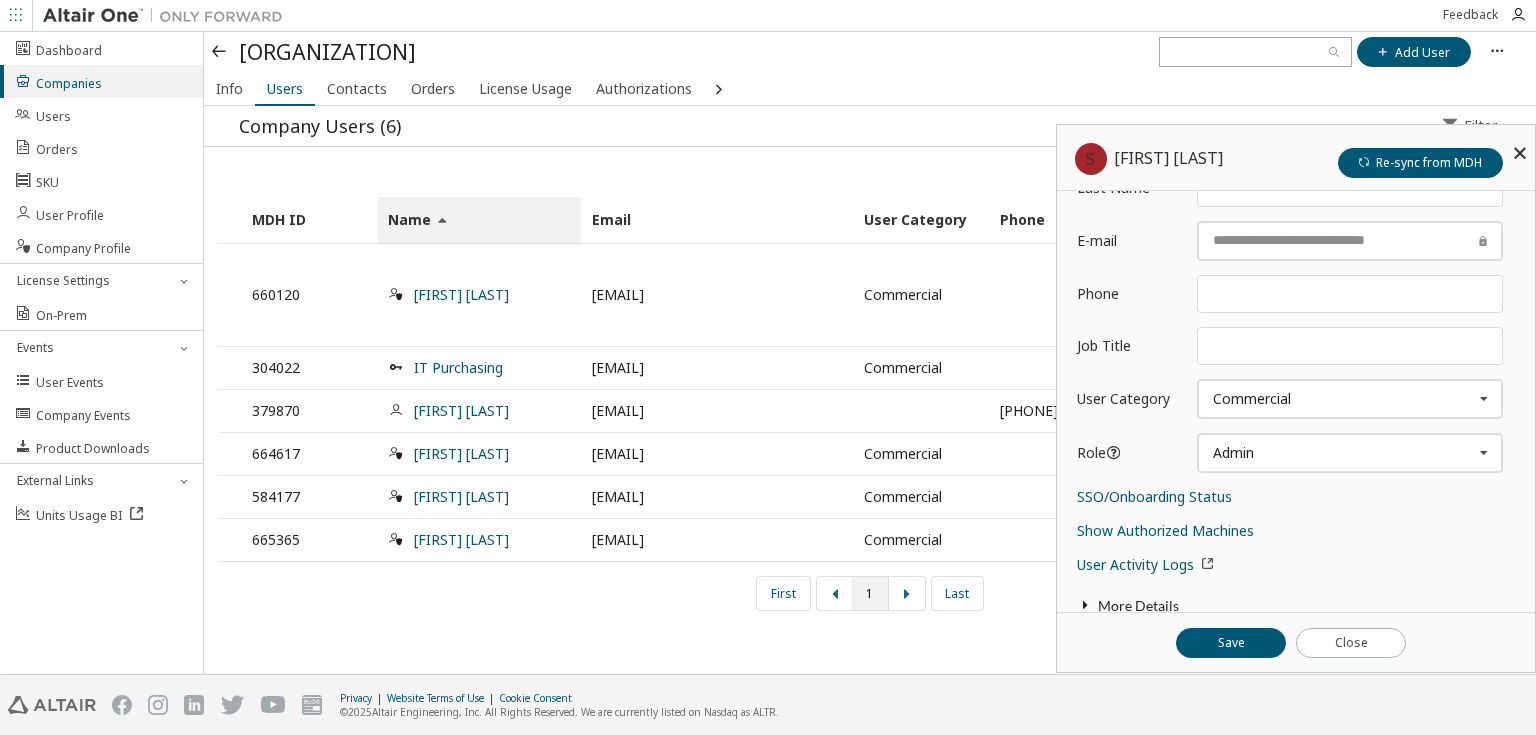 scroll, scrollTop: 180, scrollLeft: 0, axis: vertical 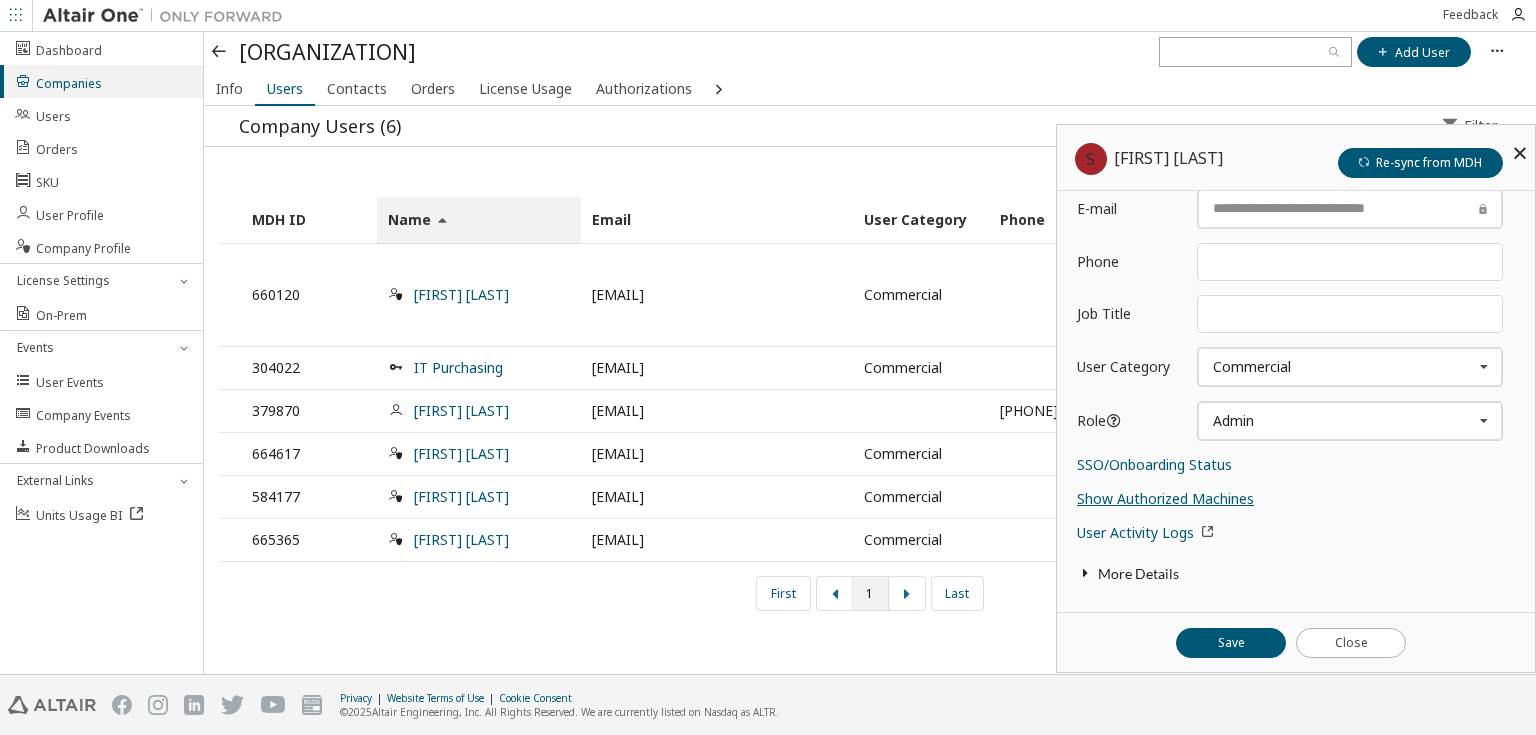 click on "Show Authorized Machines" at bounding box center (1165, 498) 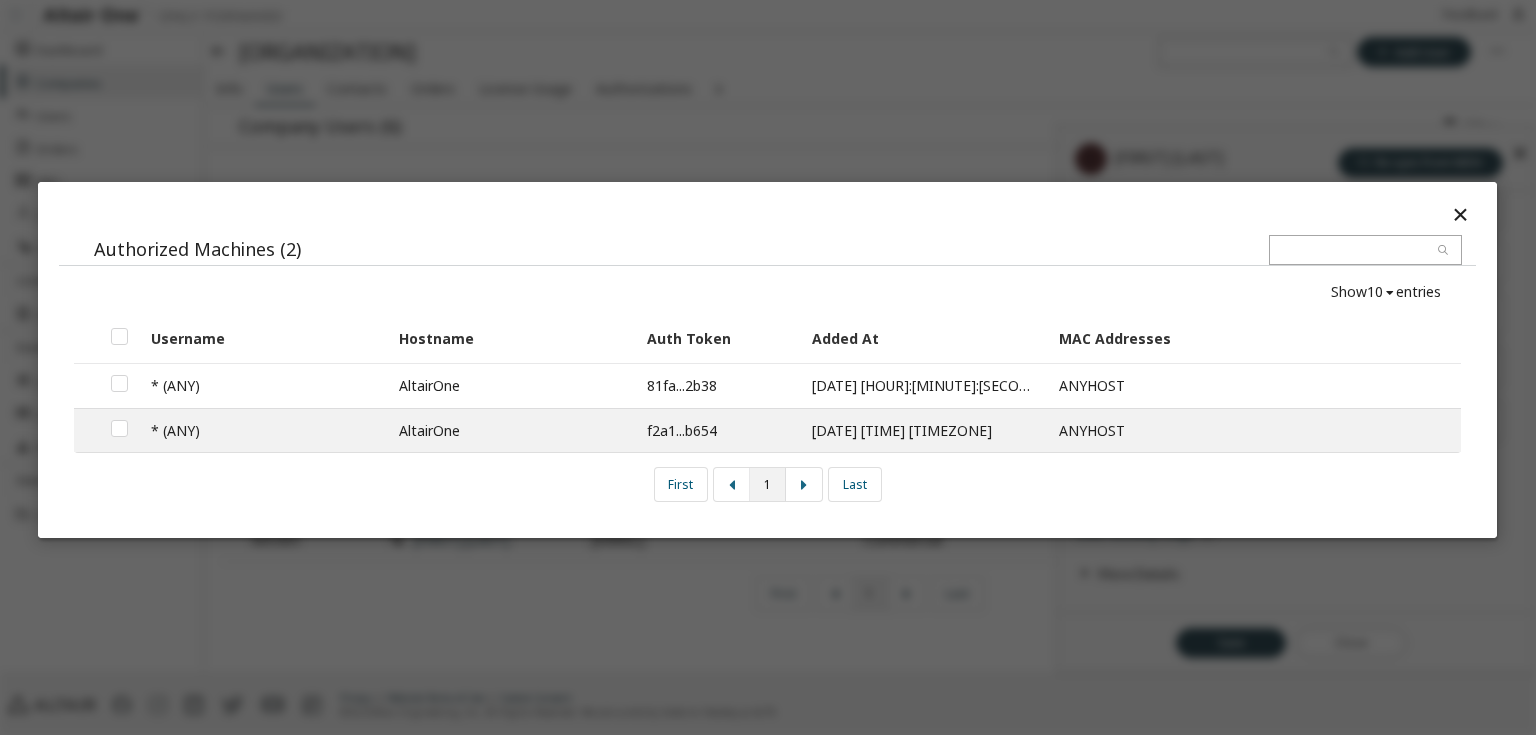 click at bounding box center (1460, 214) 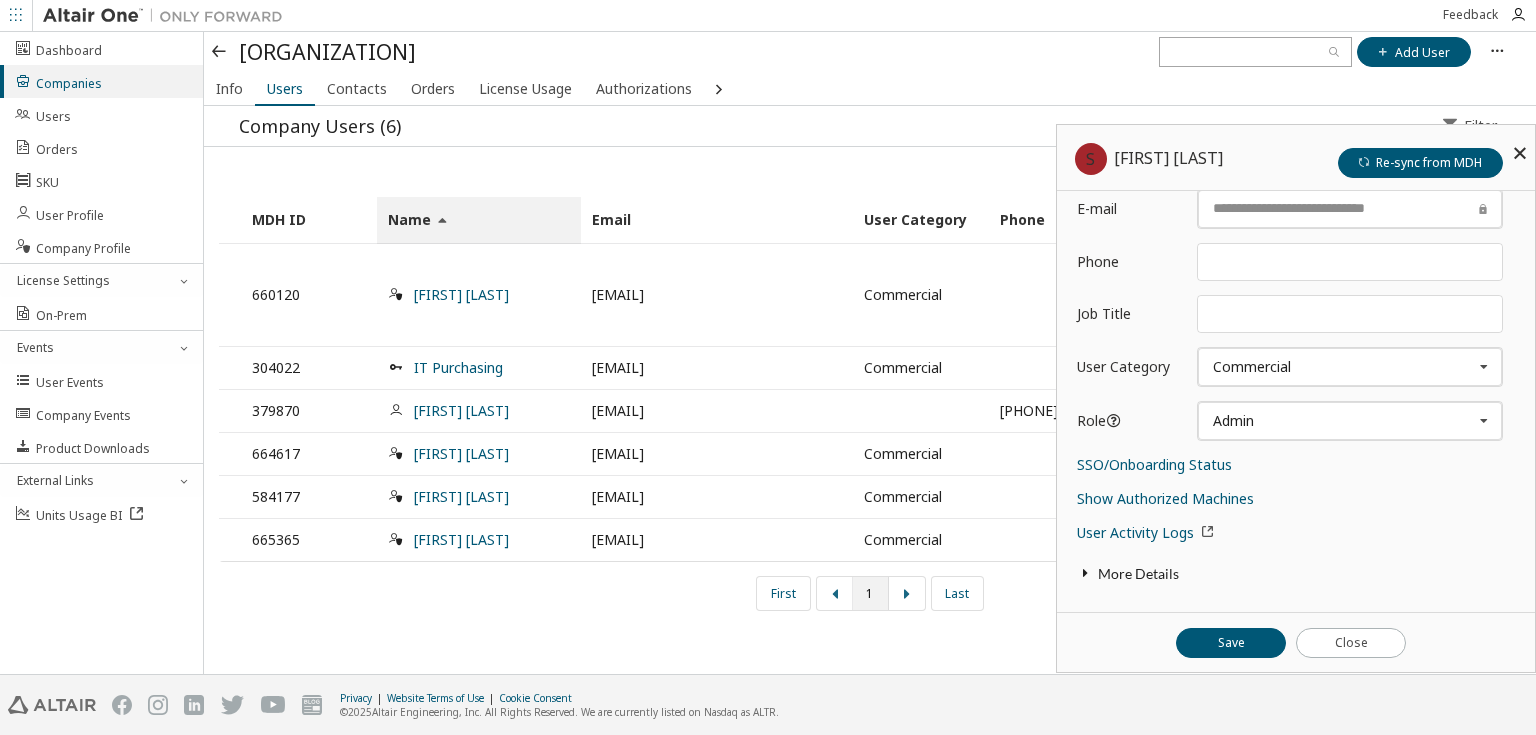 click on "Close" at bounding box center [1351, 643] 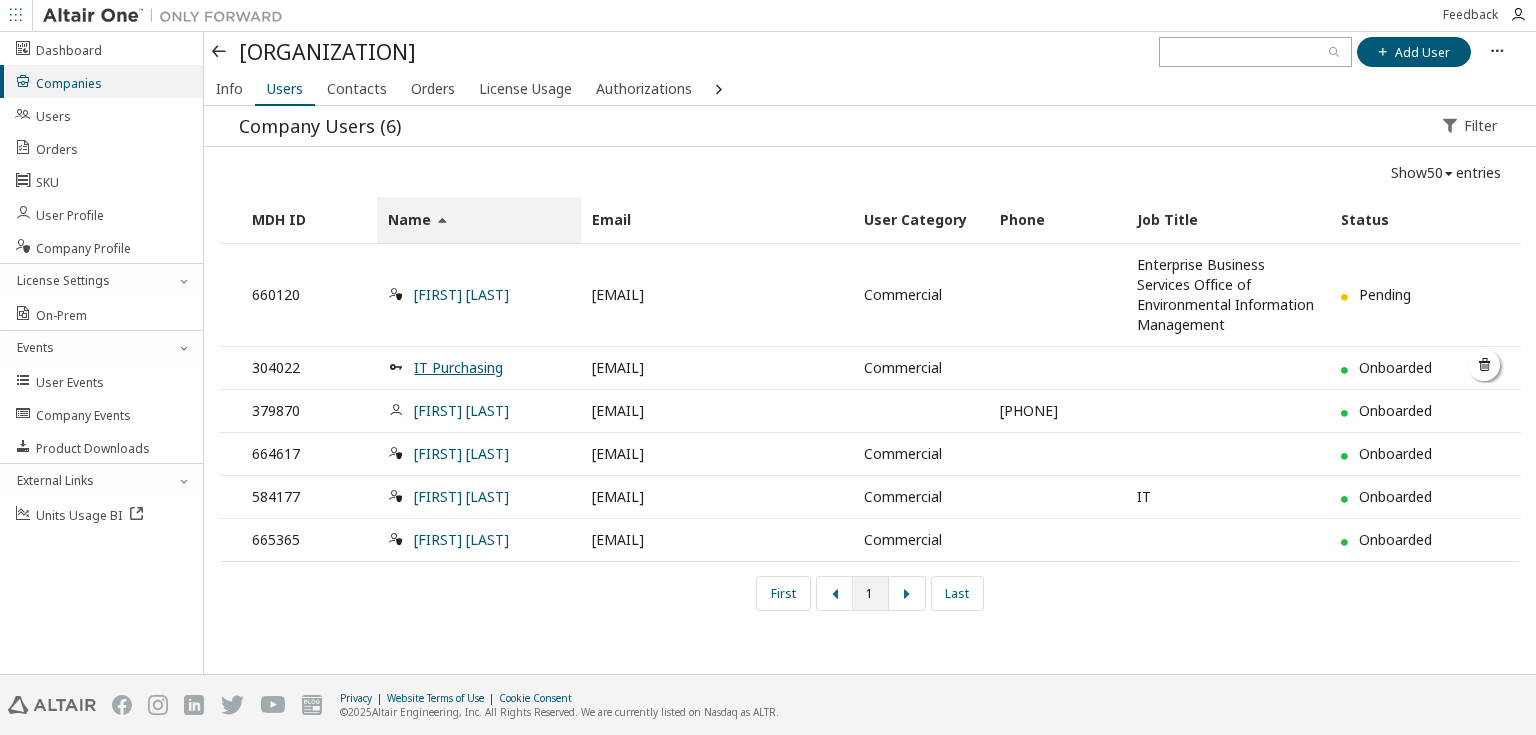 click on "IT Purchasing" at bounding box center [458, 367] 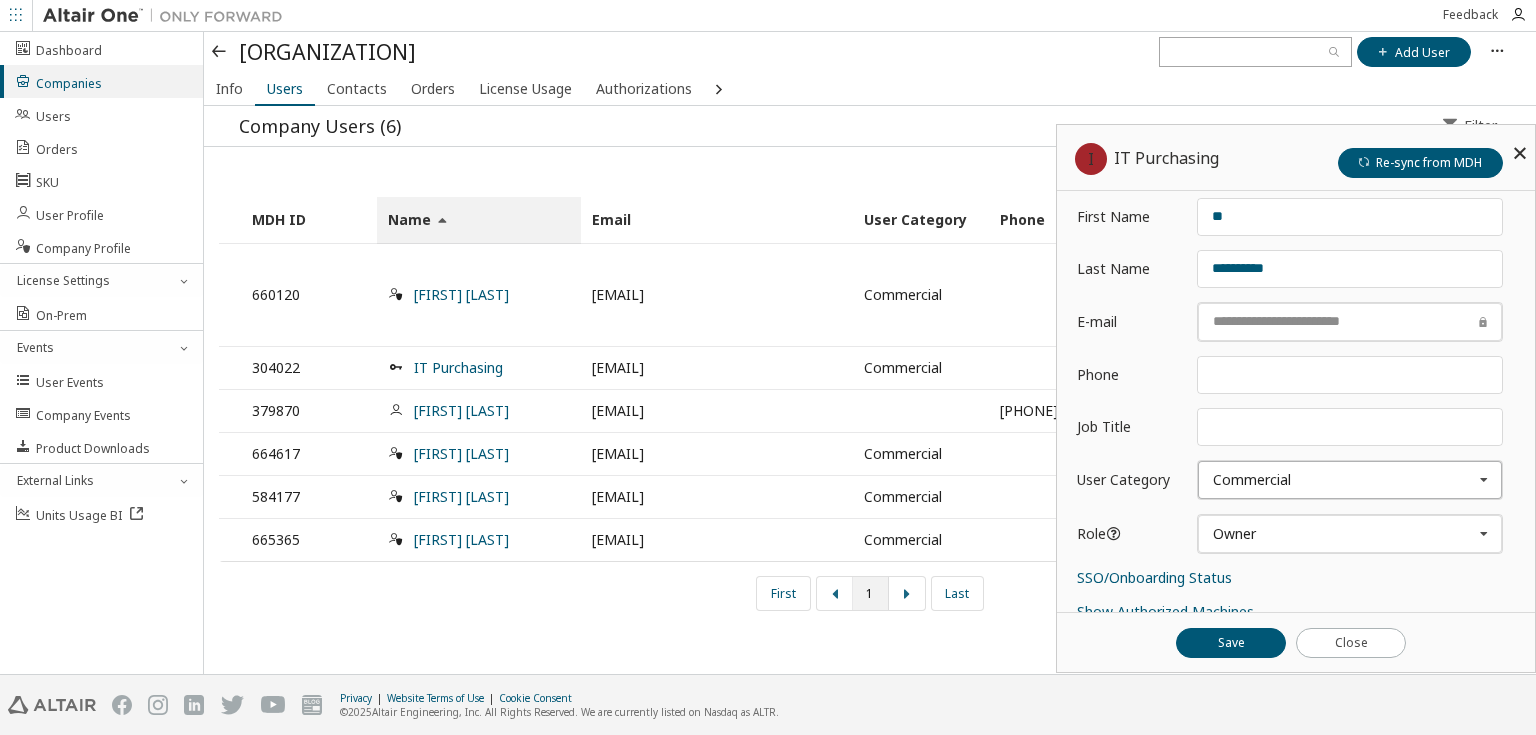 scroll, scrollTop: 180, scrollLeft: 0, axis: vertical 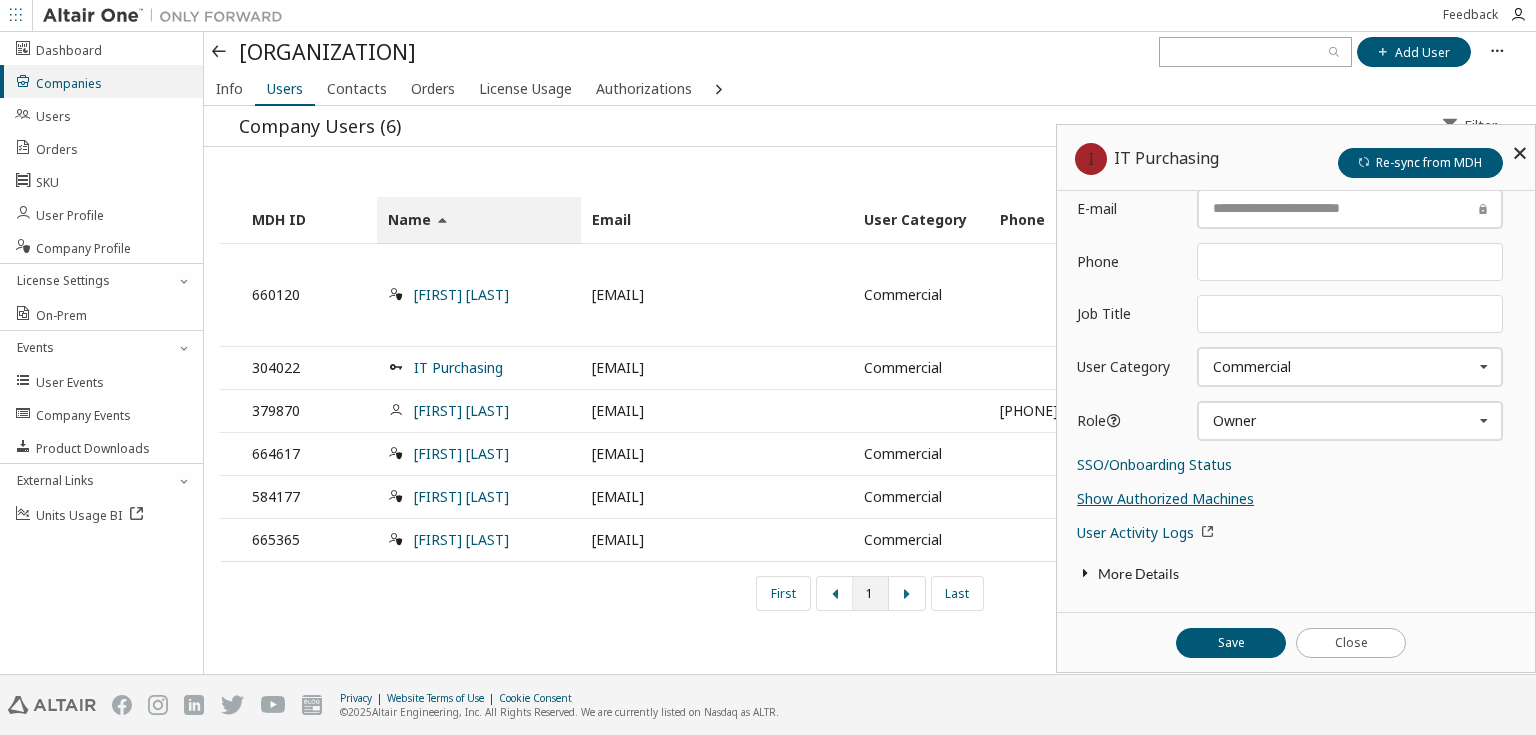 click on "Show Authorized Machines" at bounding box center [1165, 498] 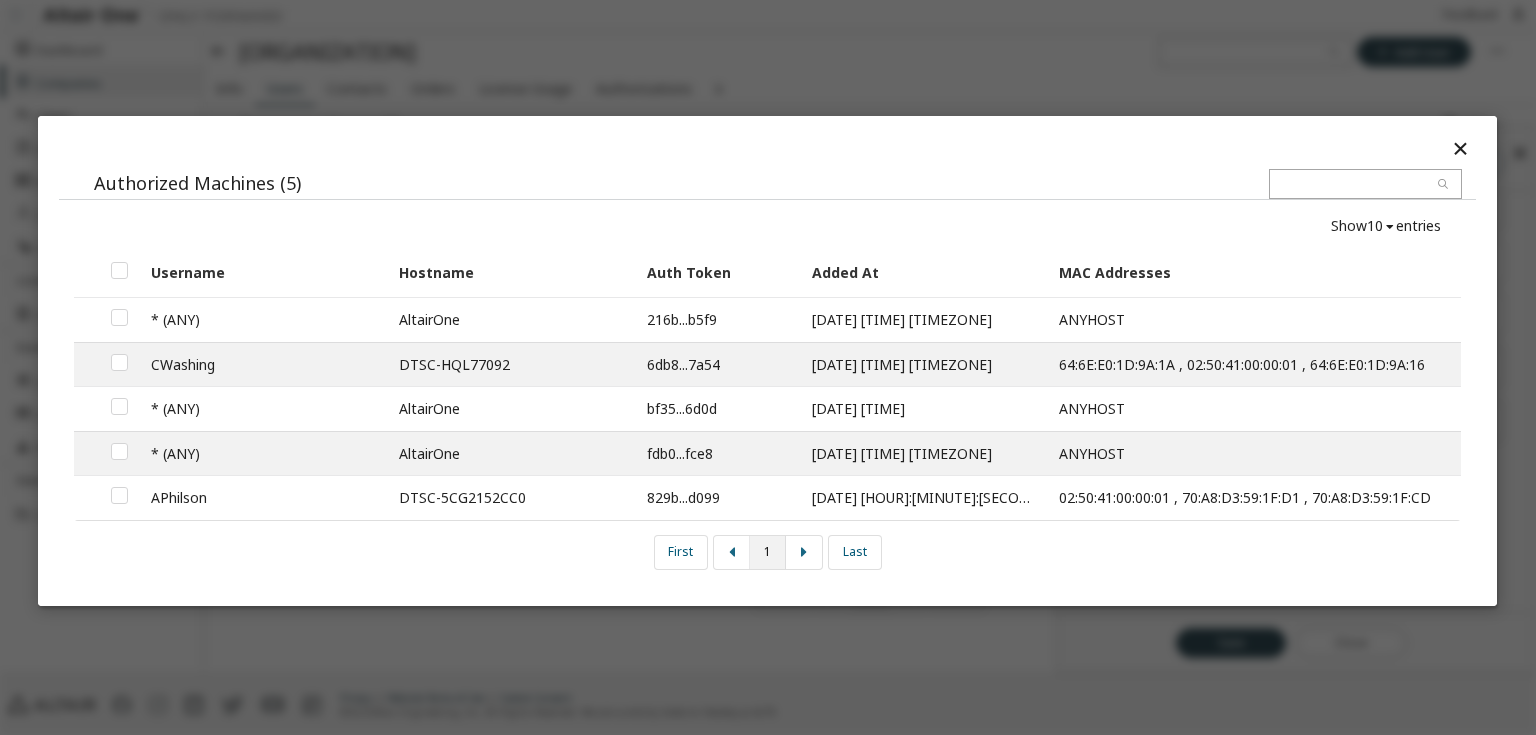 click at bounding box center (1460, 147) 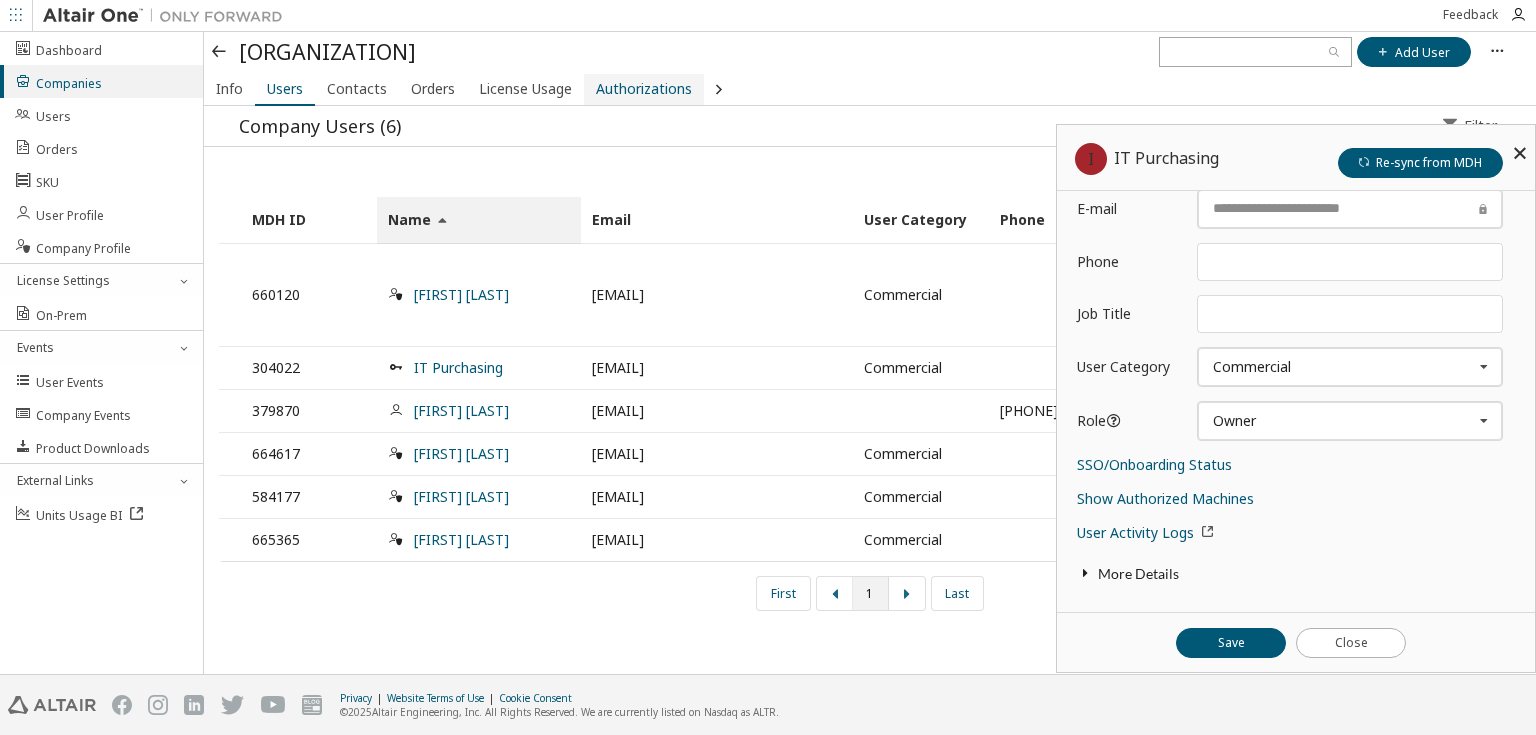 click on "Authorizations" at bounding box center [644, 89] 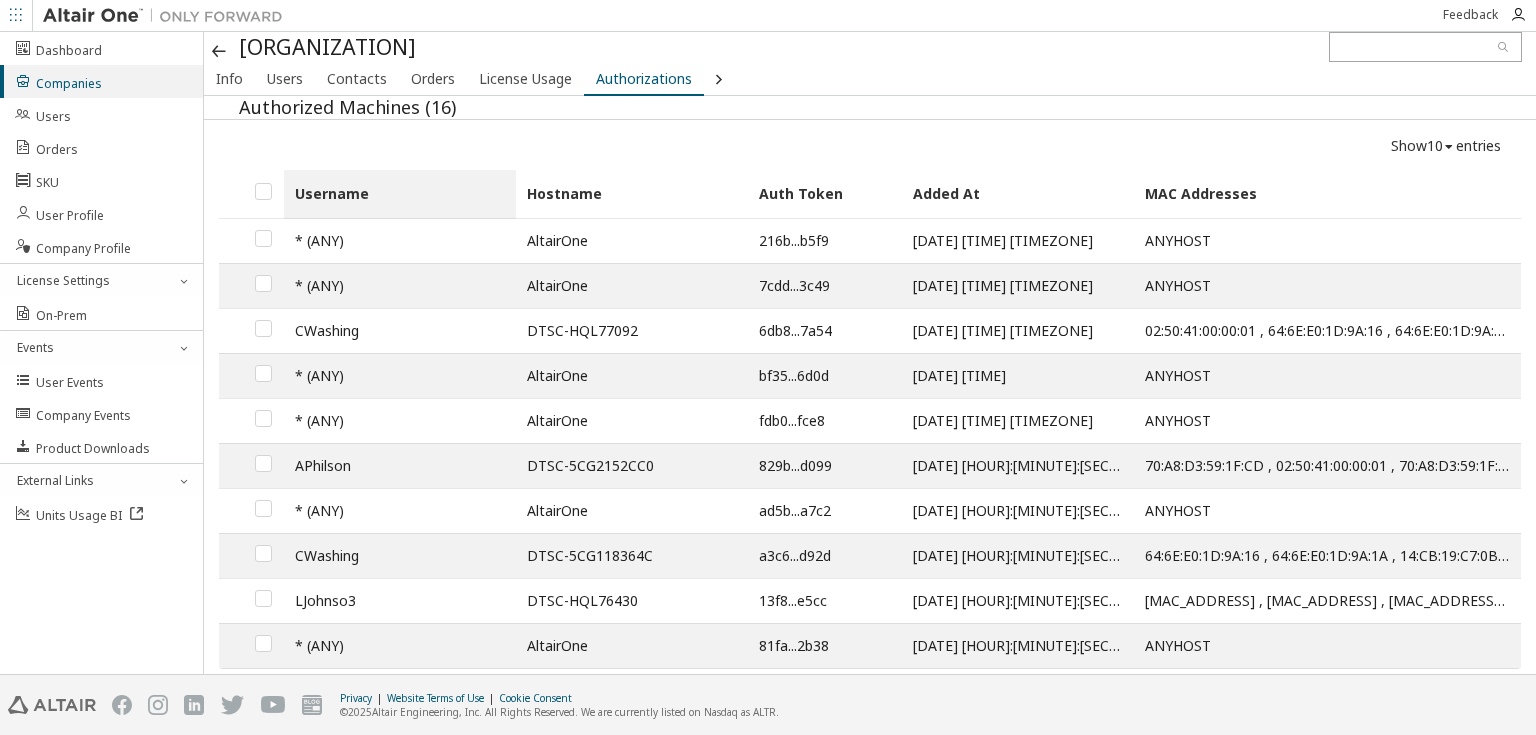 click on "Username" at bounding box center [400, 194] 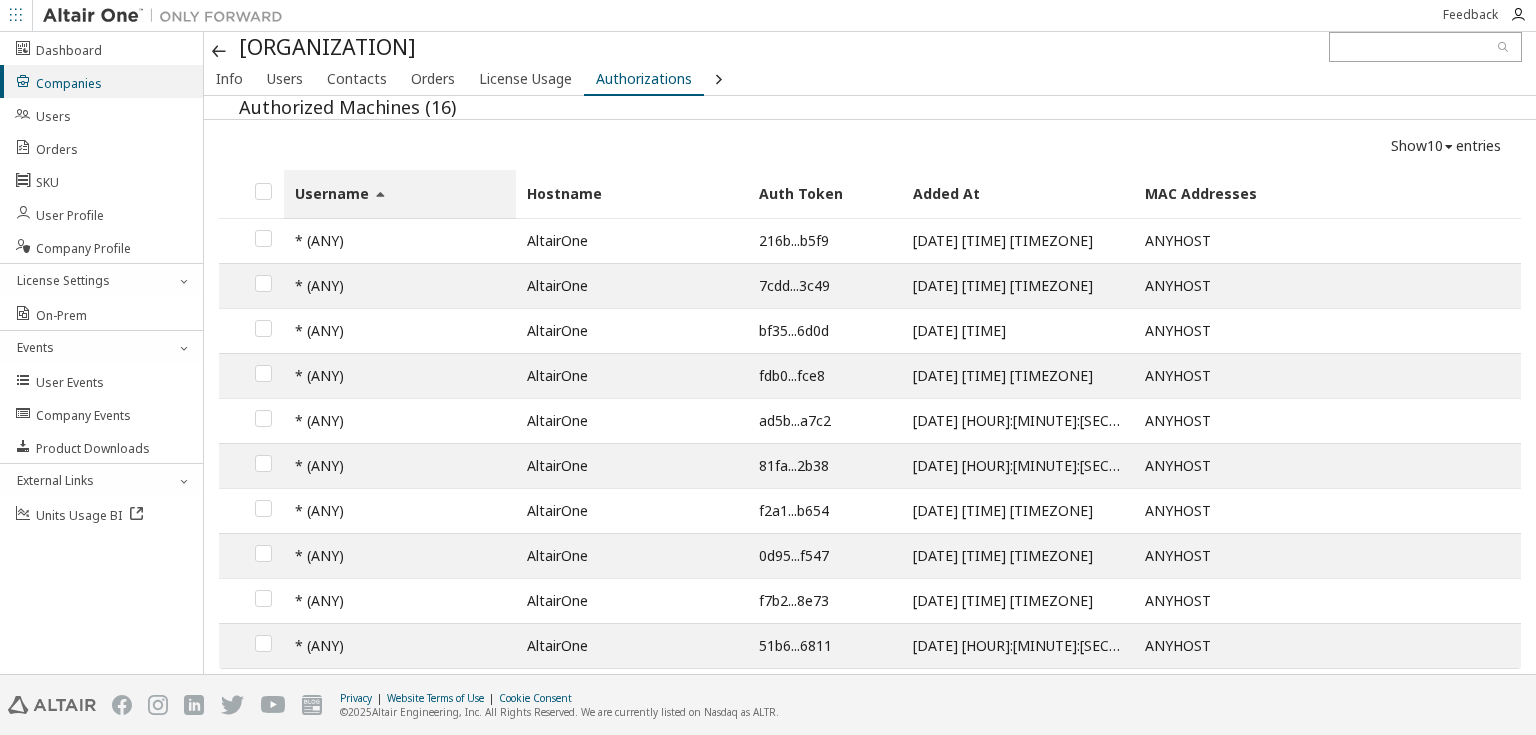 click on "Username" at bounding box center (400, 194) 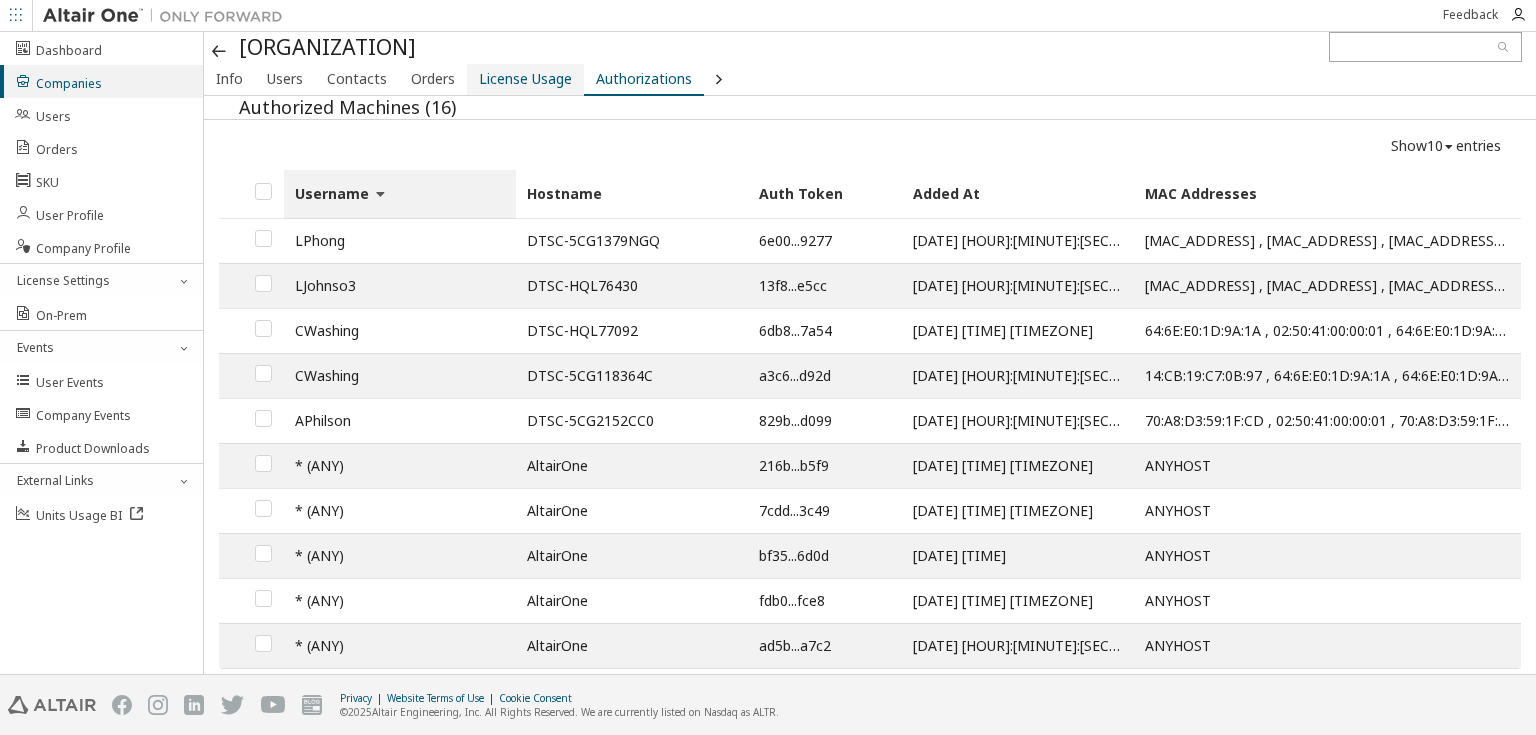 click on "License Usage" at bounding box center [525, 79] 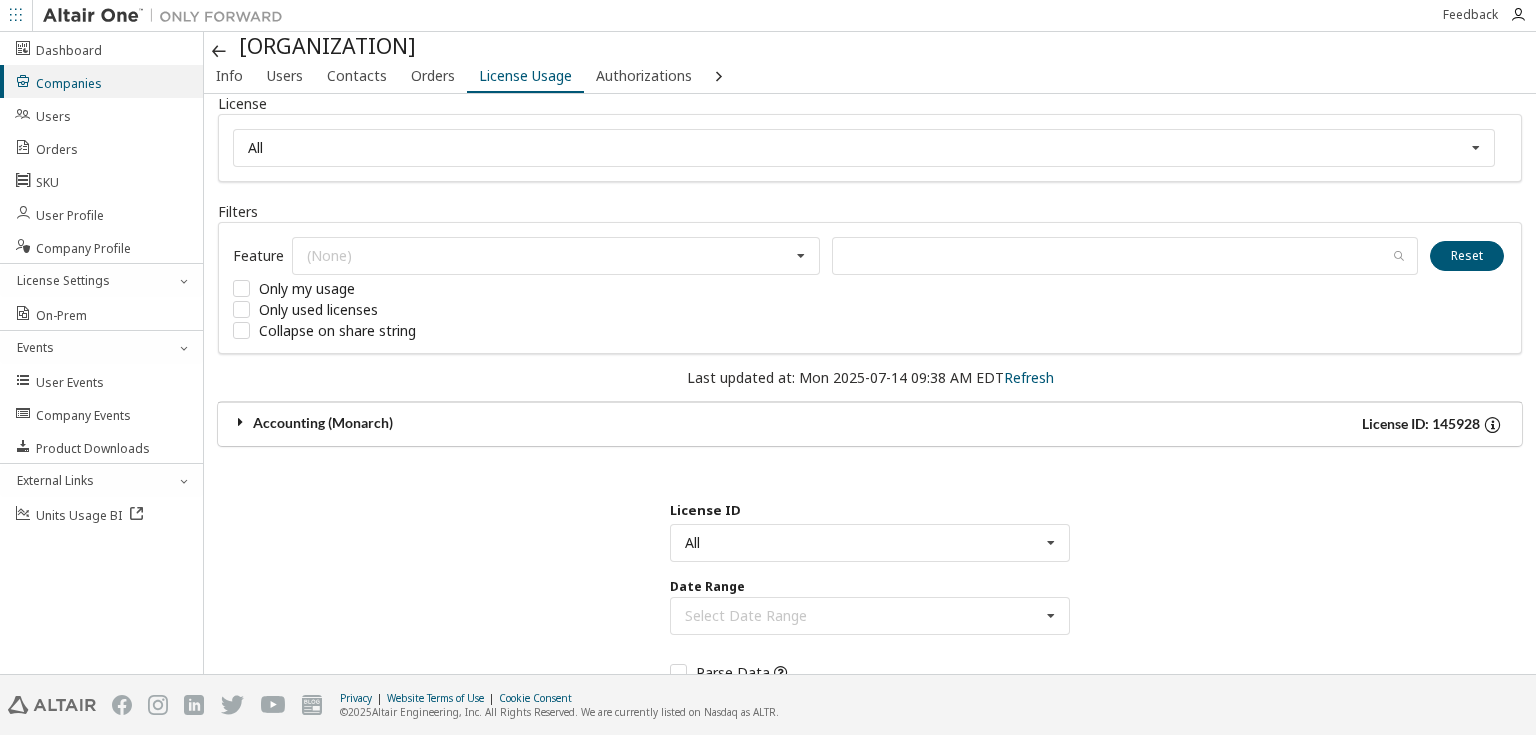 click at bounding box center [241, 422] 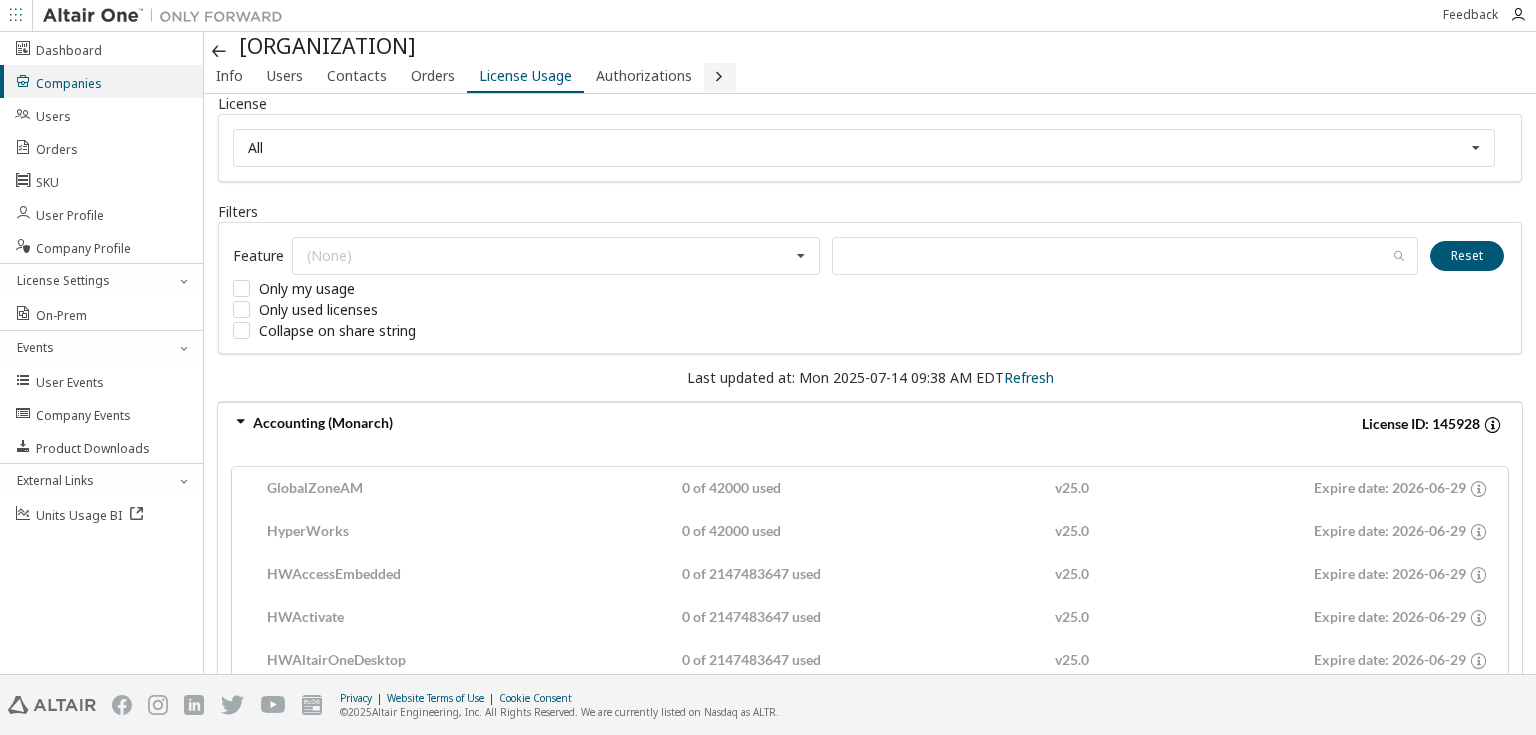 click at bounding box center [718, 75] 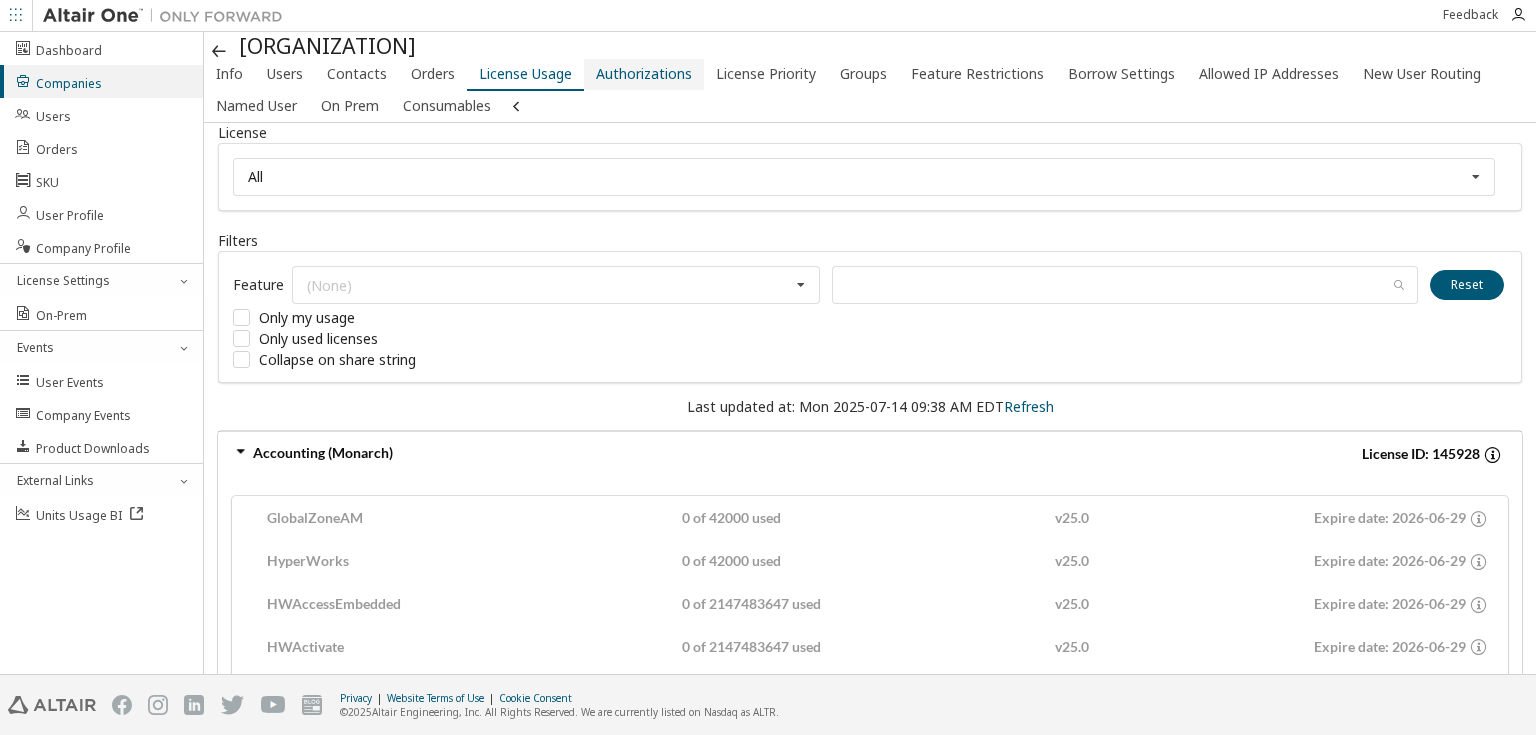 click on "Authorizations" at bounding box center (644, 74) 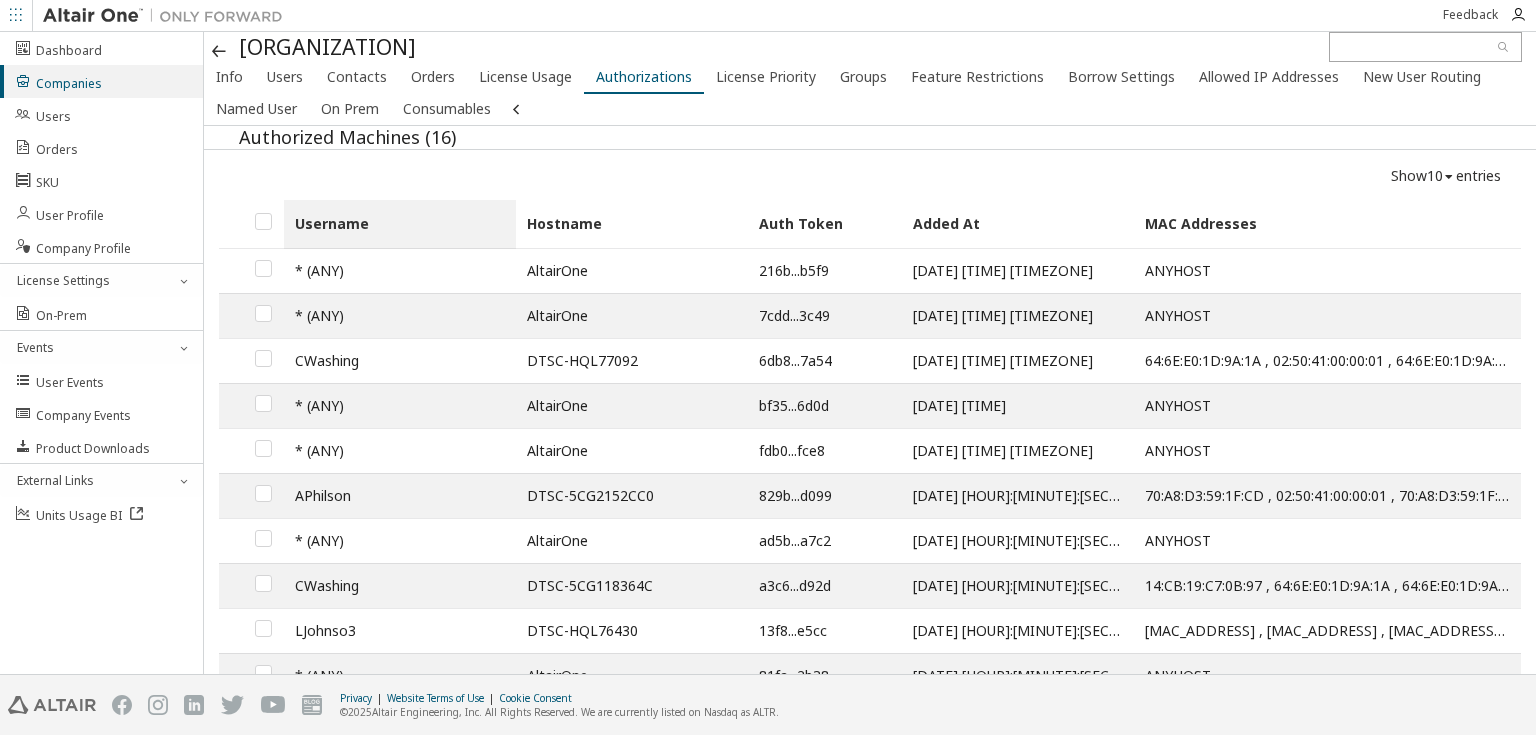 click on "Username" at bounding box center (400, 224) 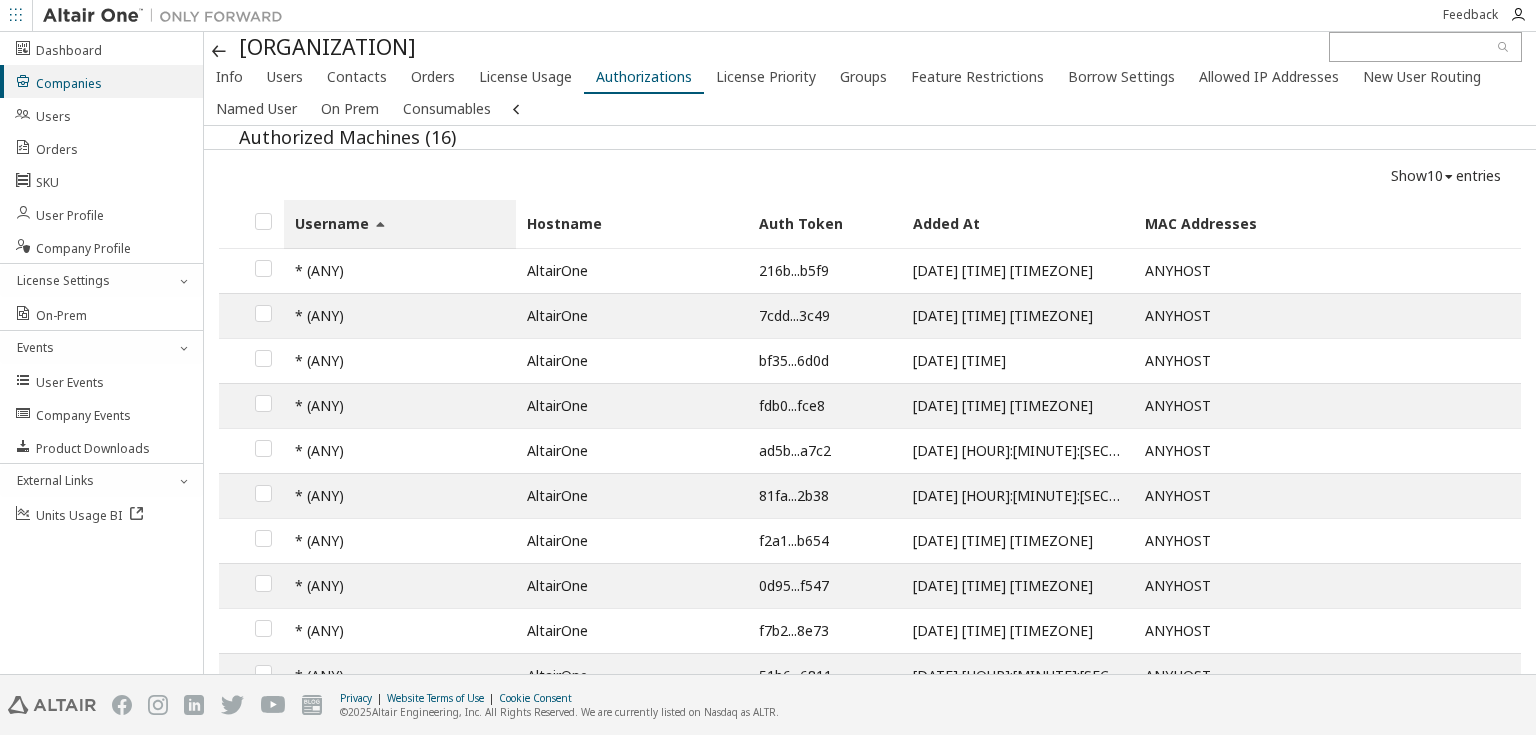 click on "Username" at bounding box center (400, 224) 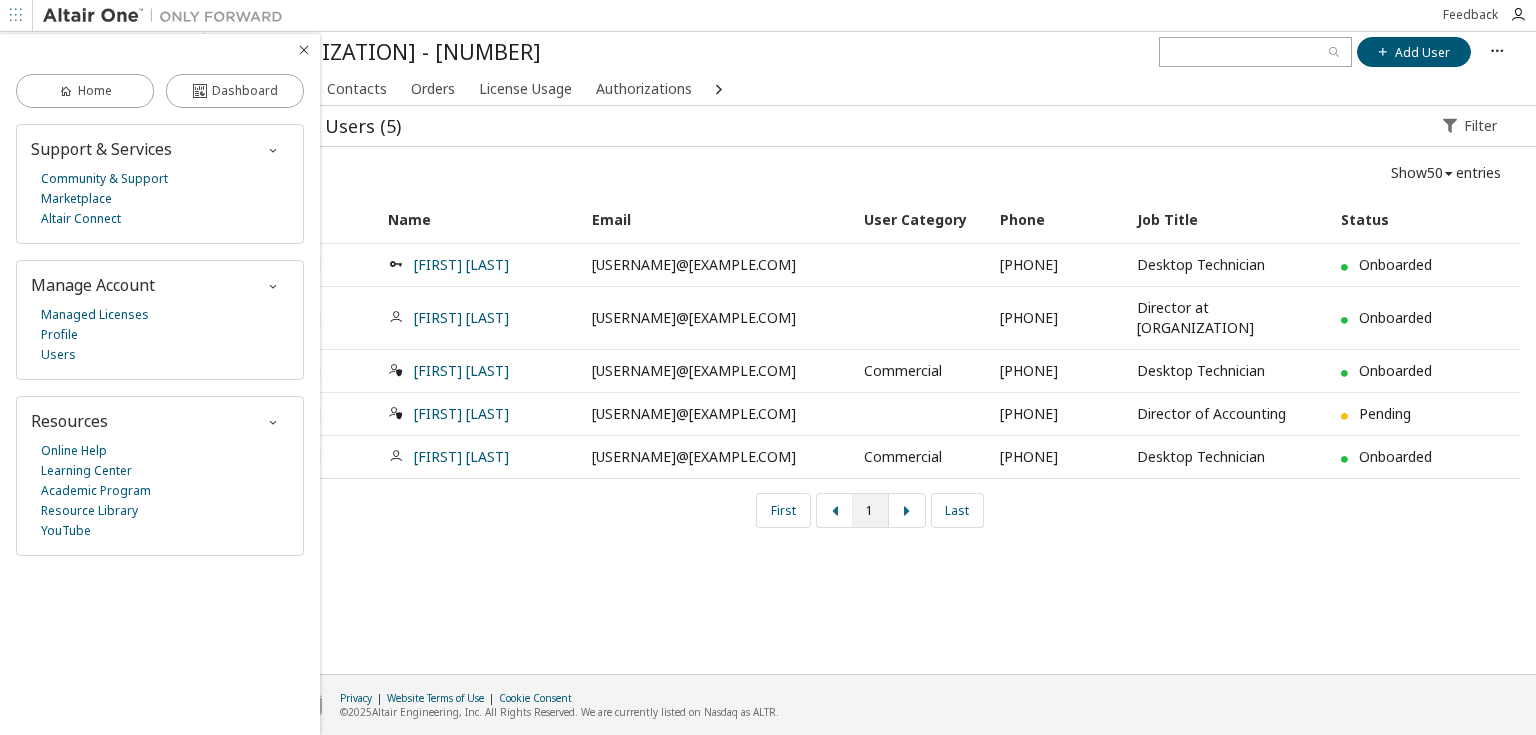 scroll, scrollTop: 0, scrollLeft: 0, axis: both 